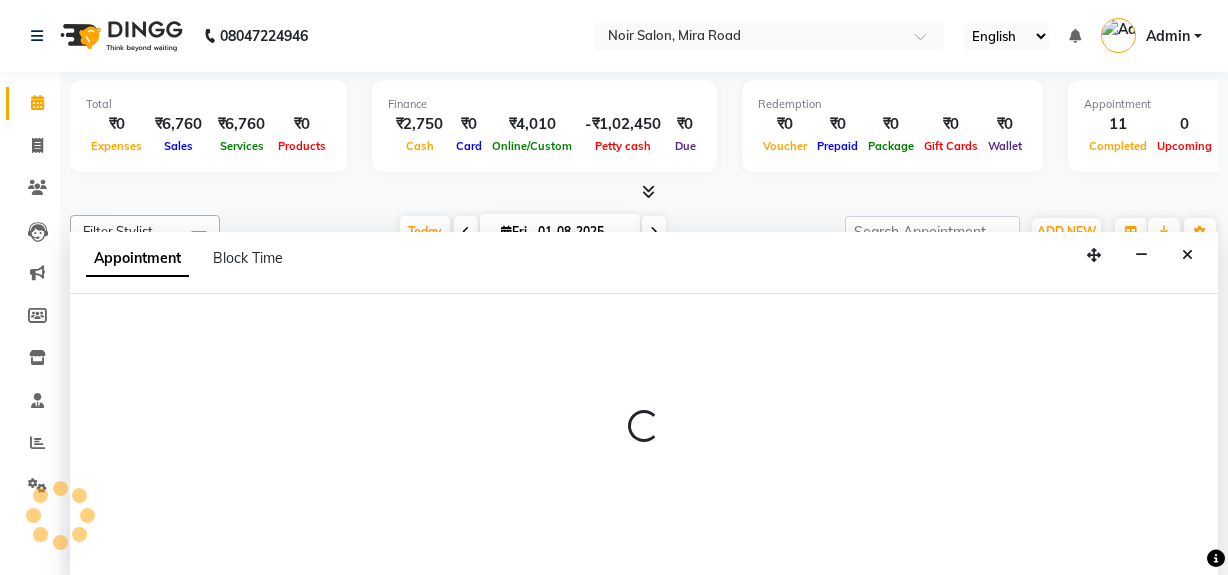 select on "49824" 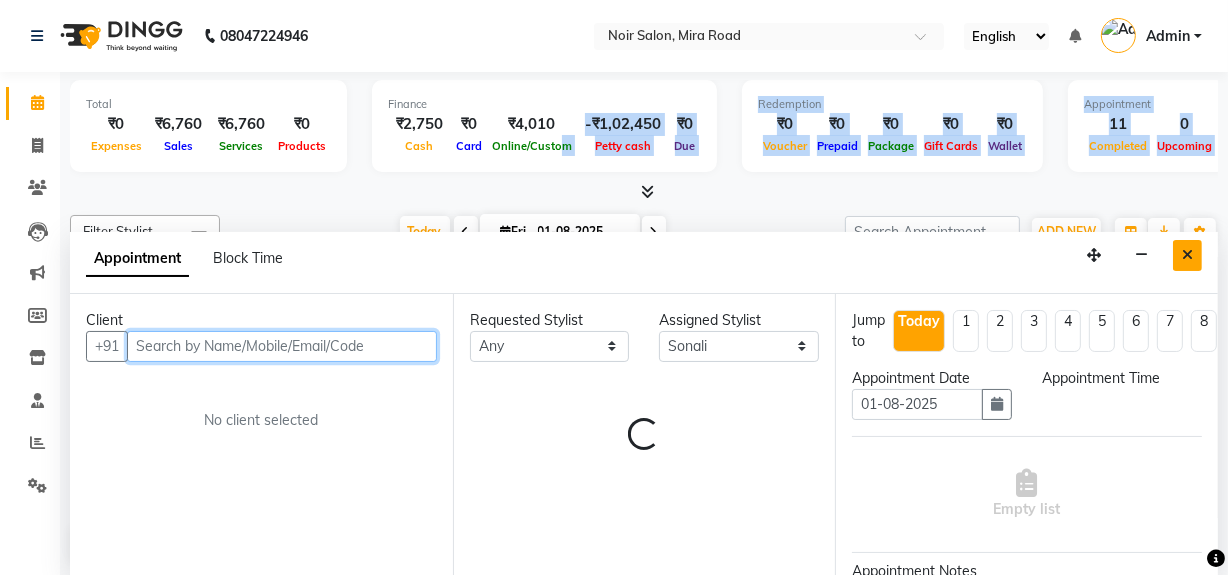 select on "600" 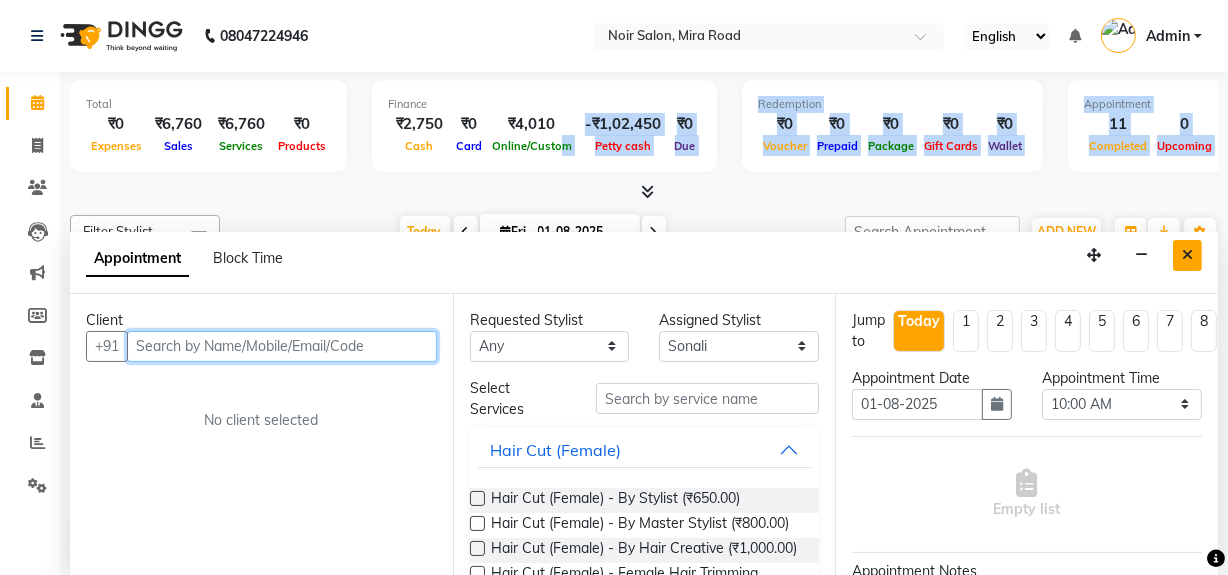 scroll, scrollTop: 0, scrollLeft: 0, axis: both 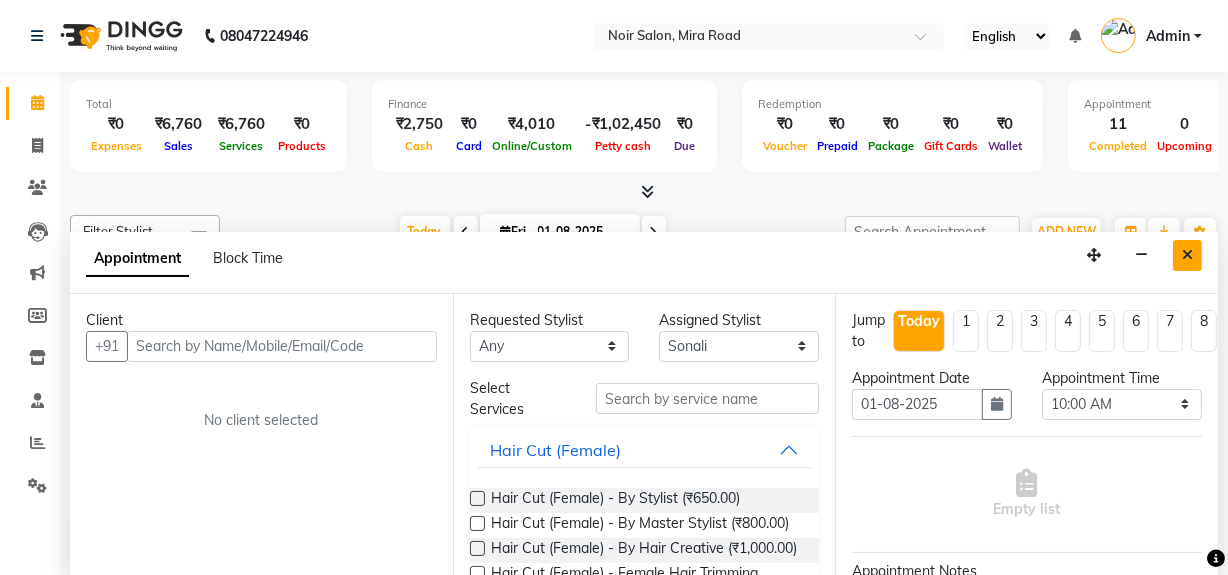 click at bounding box center (1187, 255) 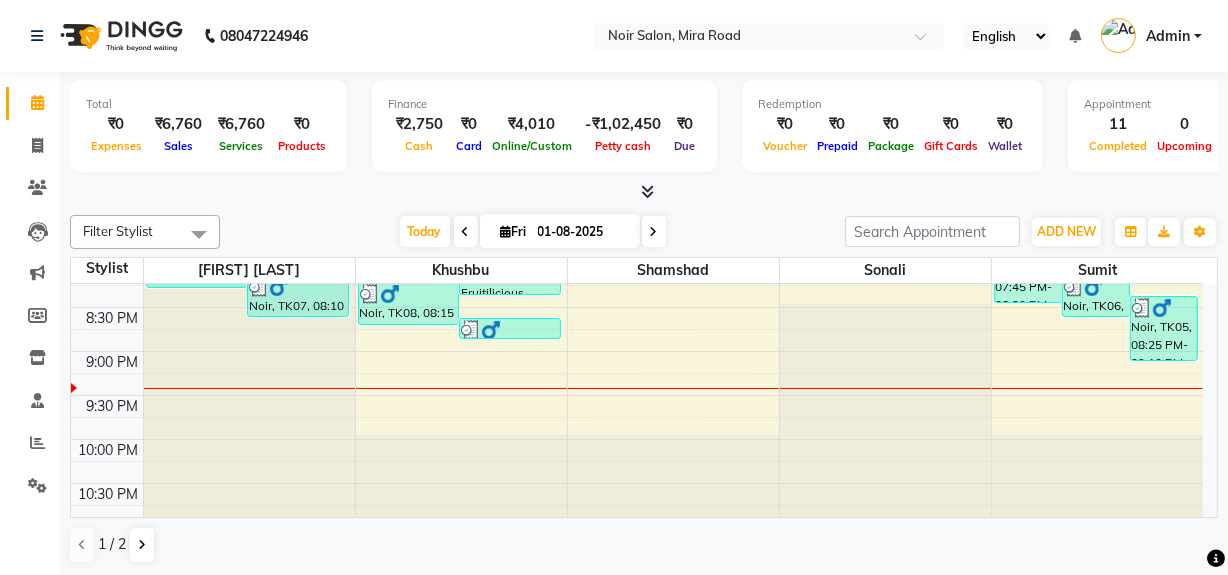 scroll, scrollTop: 992, scrollLeft: 0, axis: vertical 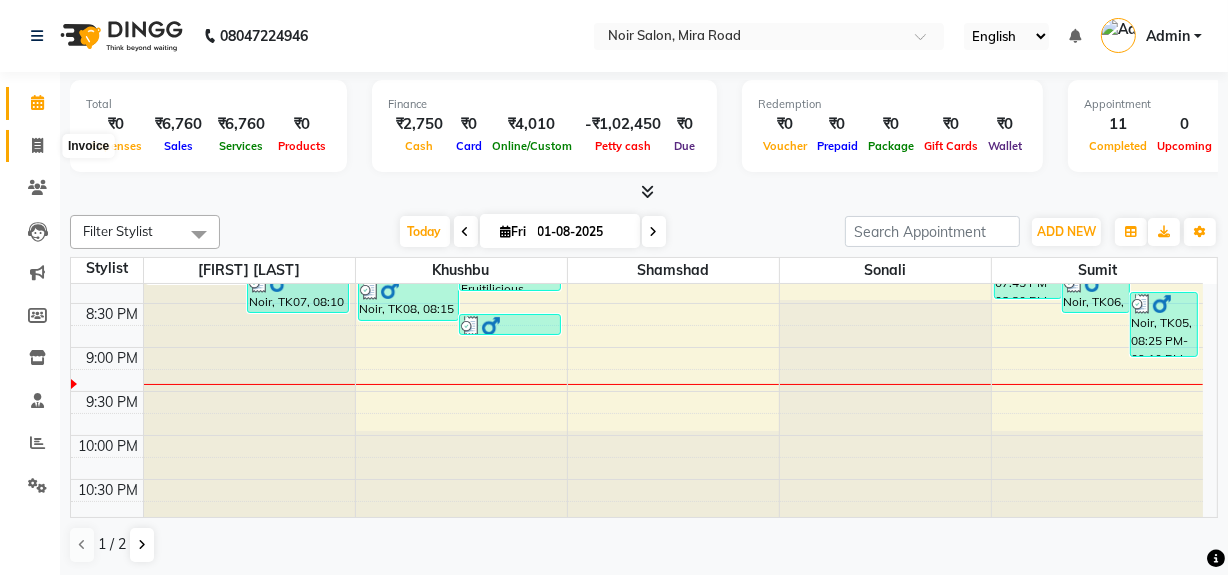 click 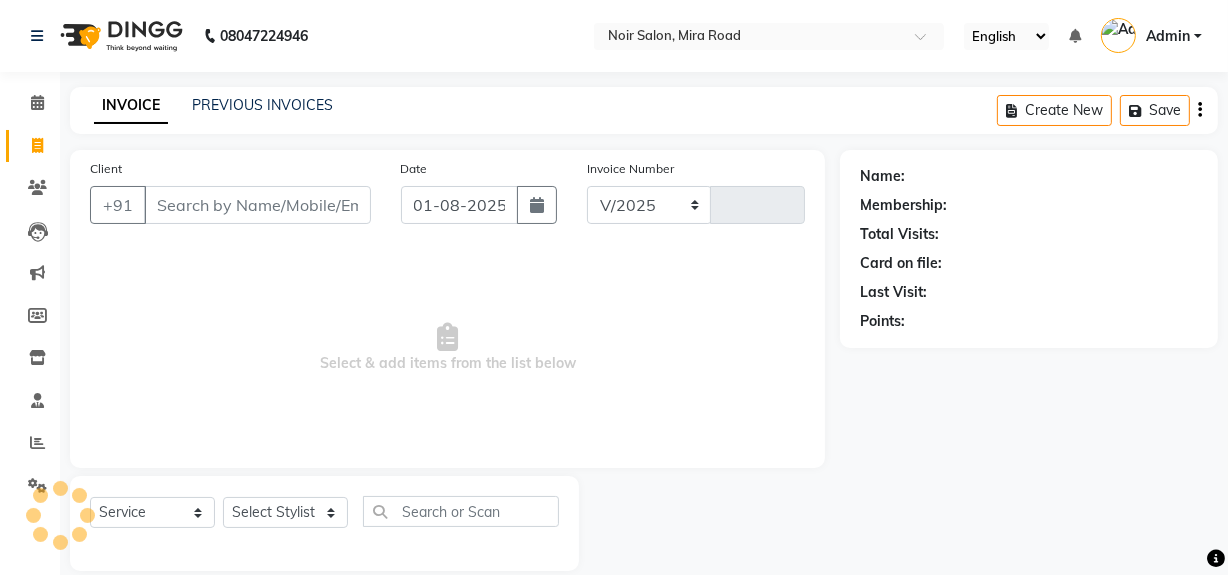 select on "5495" 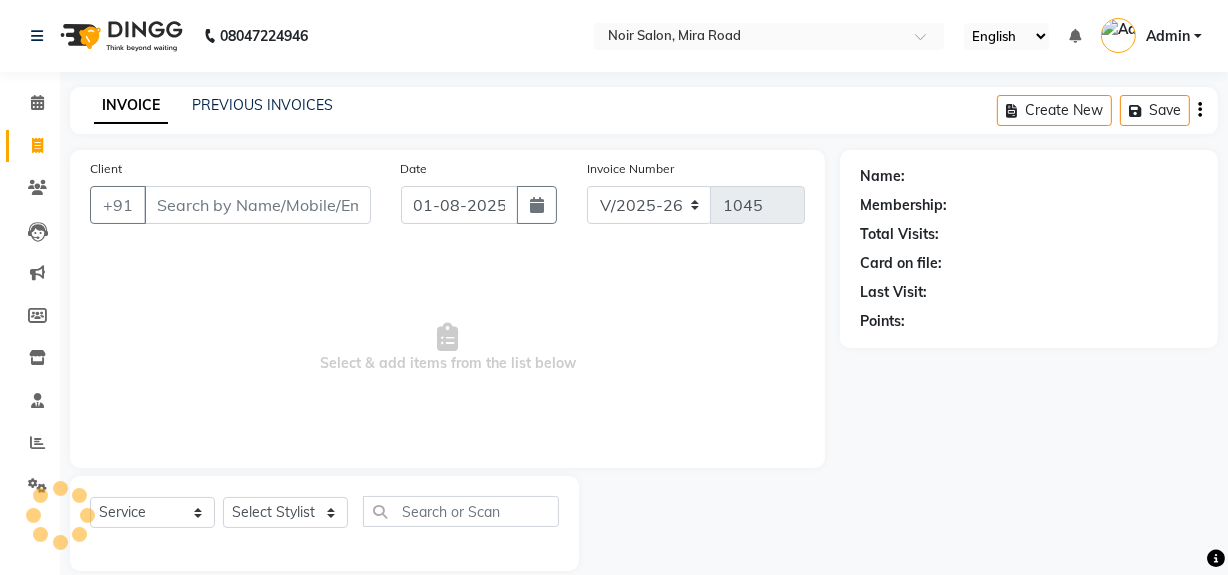 click on "Client" at bounding box center [257, 205] 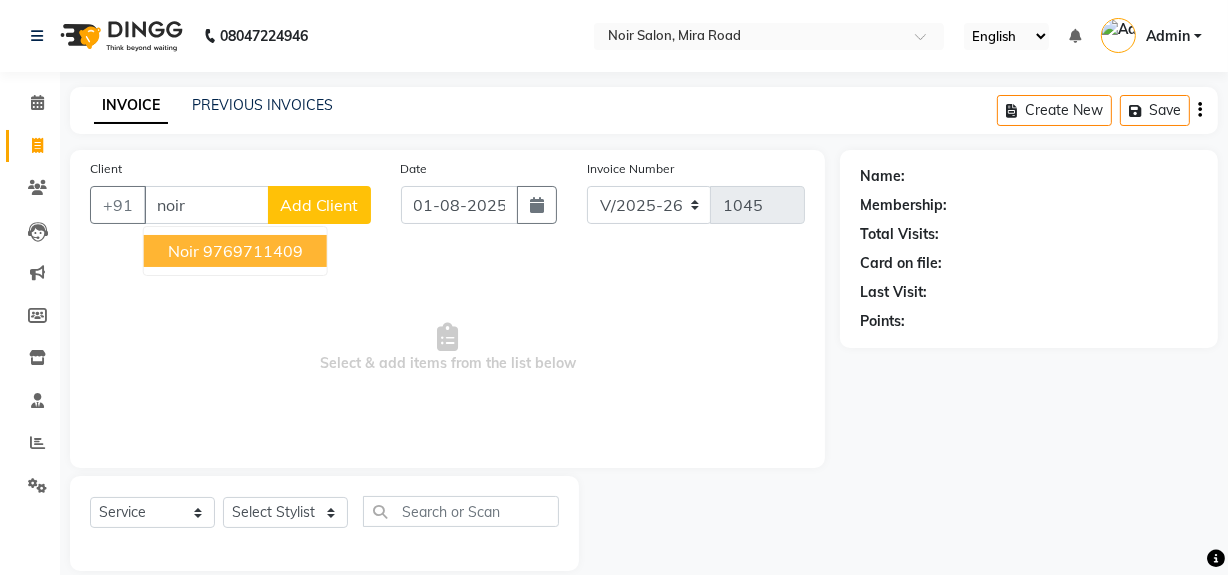 click on "9769711409" at bounding box center (253, 251) 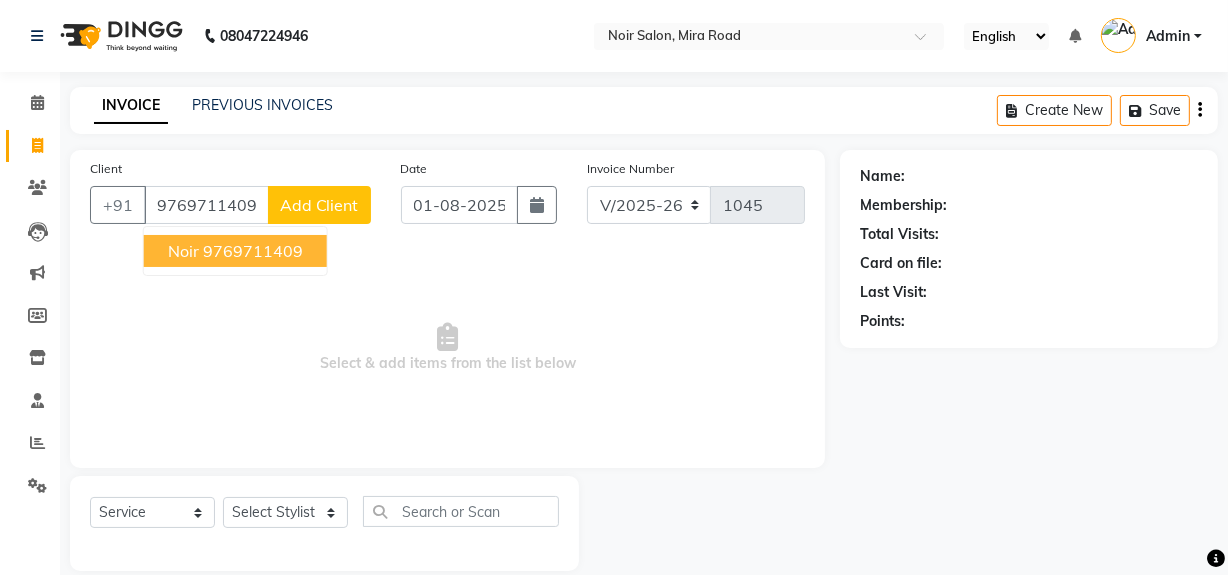 type on "9769711409" 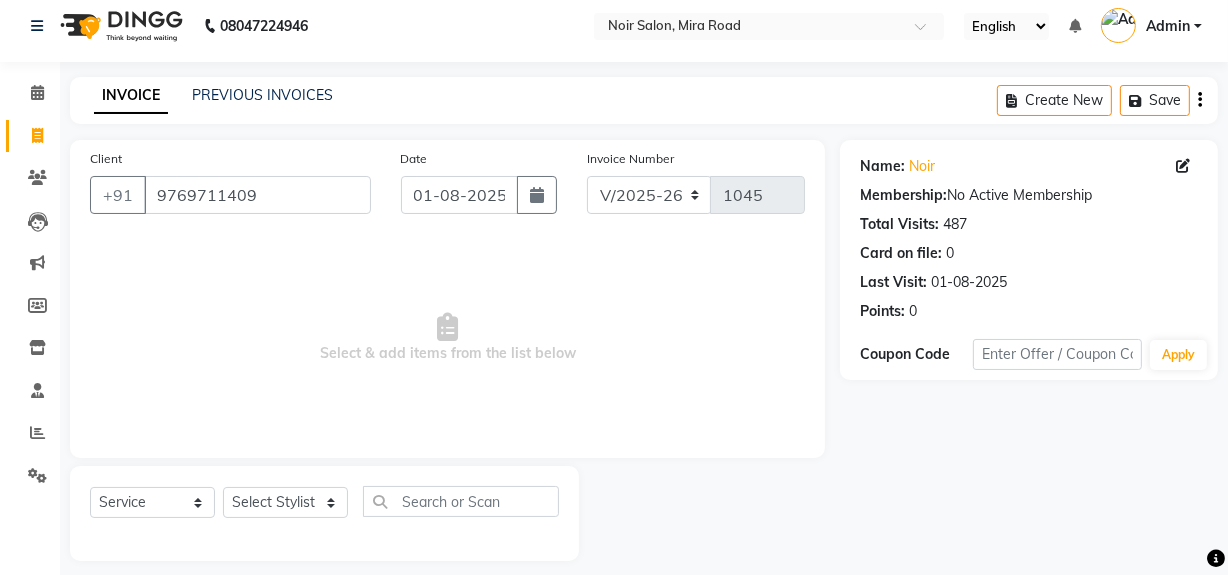 scroll, scrollTop: 26, scrollLeft: 0, axis: vertical 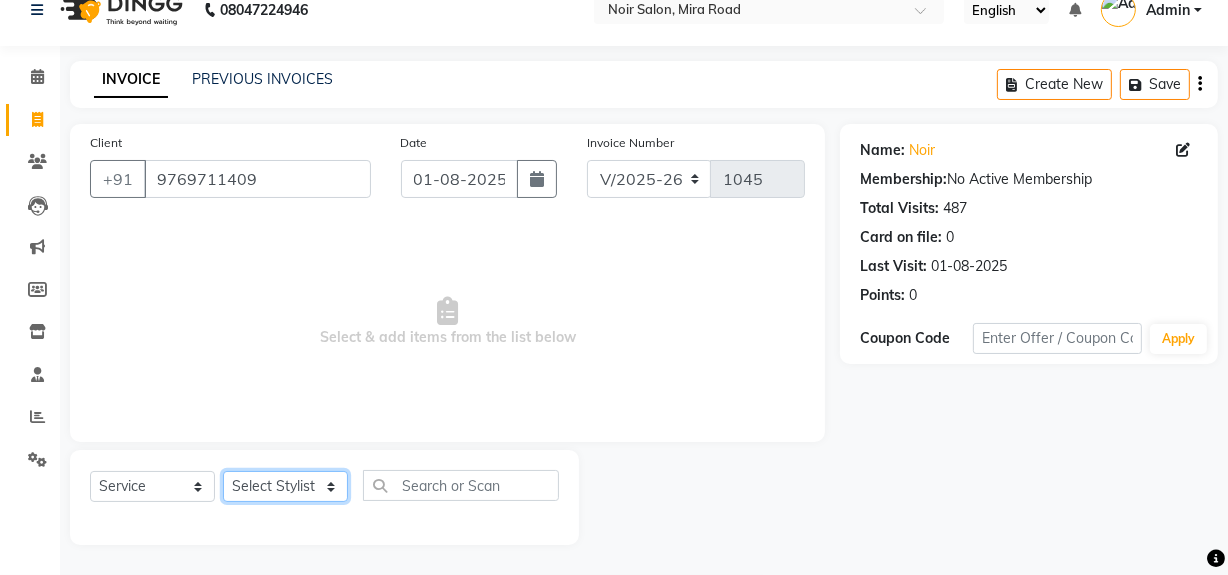 click on "Select Stylist [PERSON] [PERSON] [PERSON] [PERSON] [PERSON] [PERSON] [PERSON]" 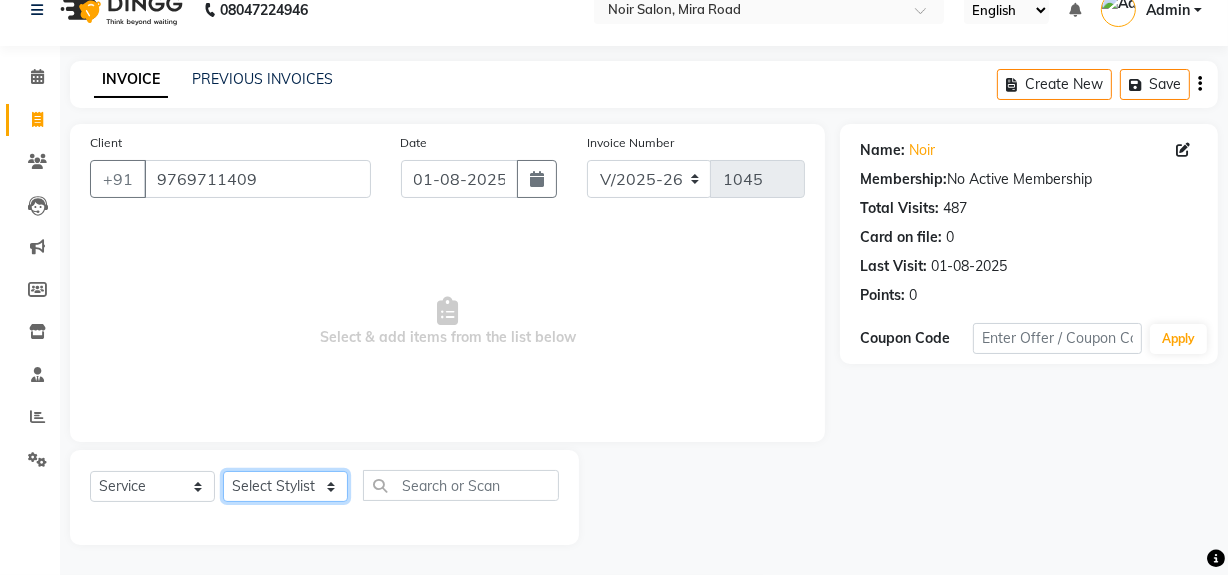 select on "71171" 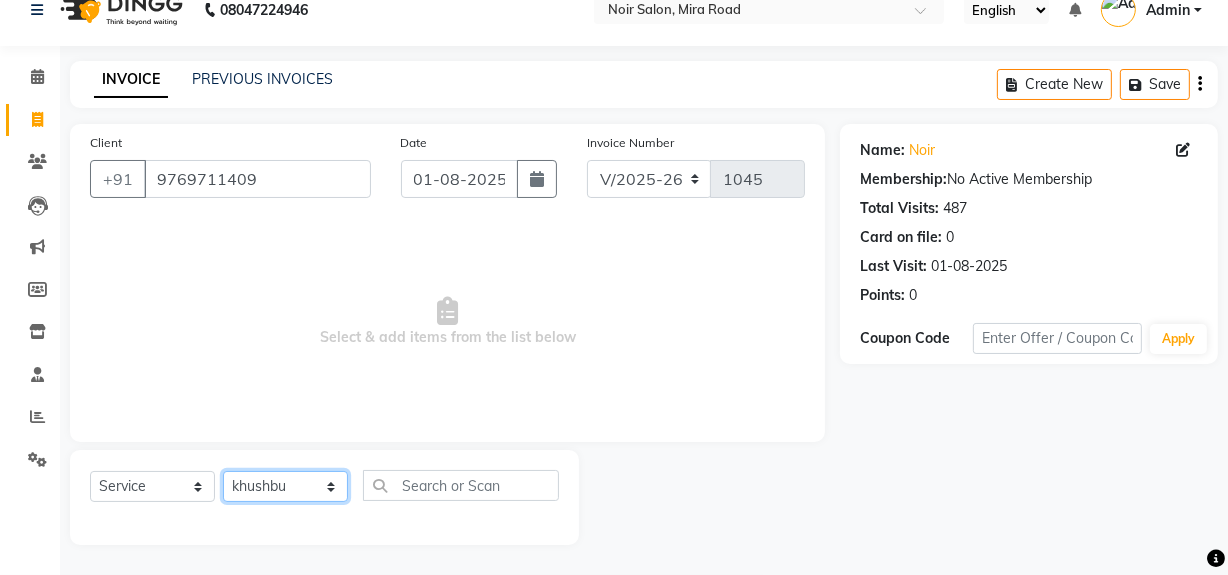 click on "Select Stylist [PERSON] [PERSON] [PERSON] [PERSON] [PERSON] [PERSON] [PERSON]" 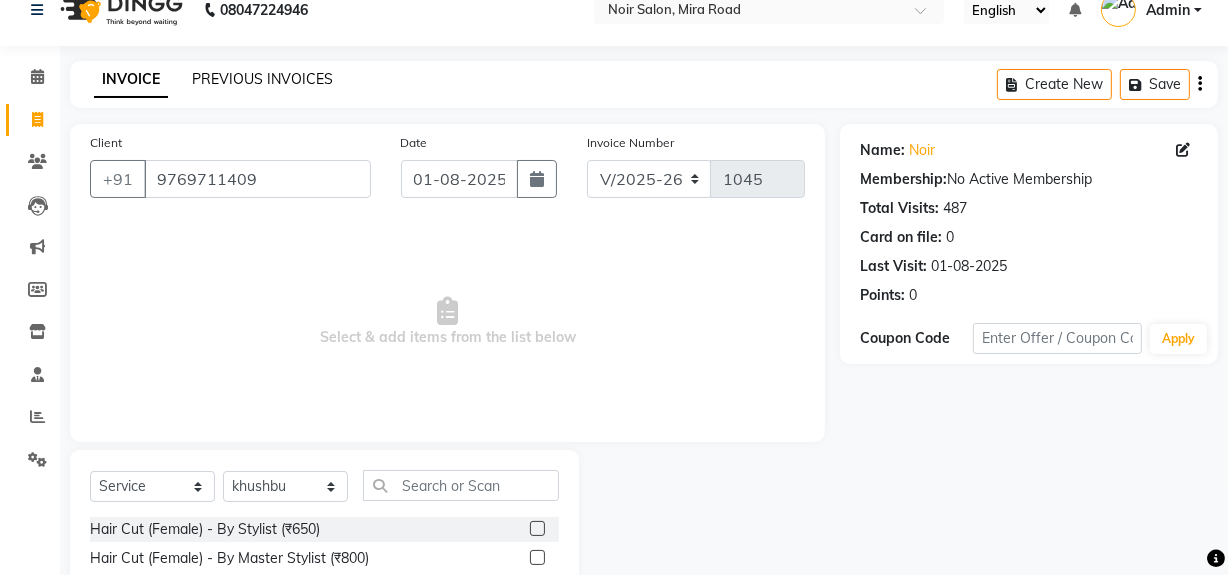 drag, startPoint x: 277, startPoint y: 93, endPoint x: 278, endPoint y: 72, distance: 21.023796 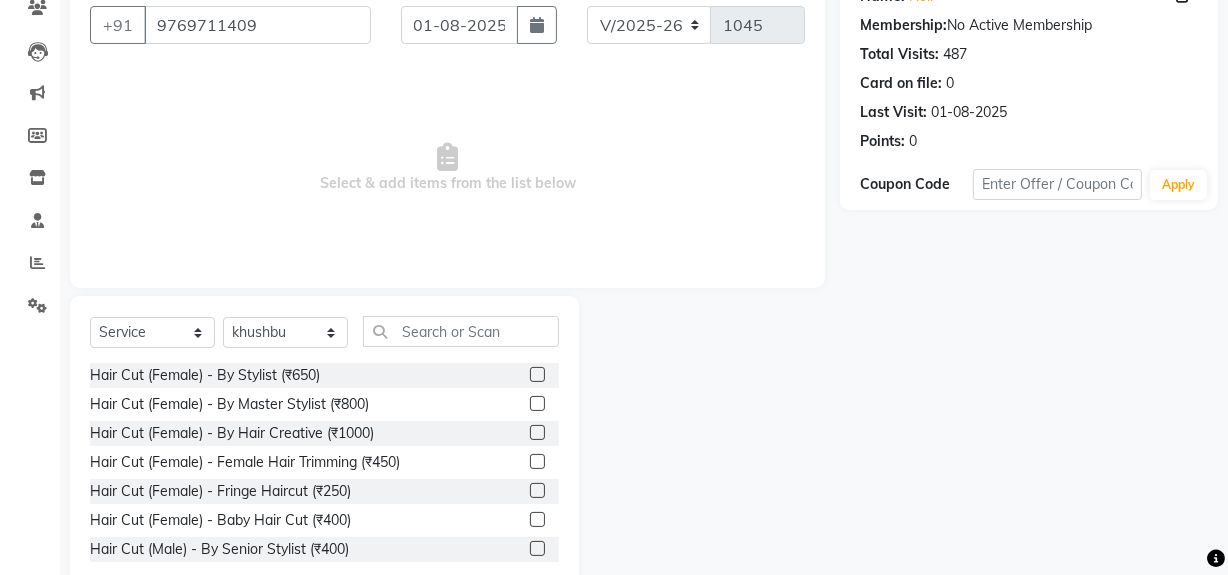 scroll, scrollTop: 226, scrollLeft: 0, axis: vertical 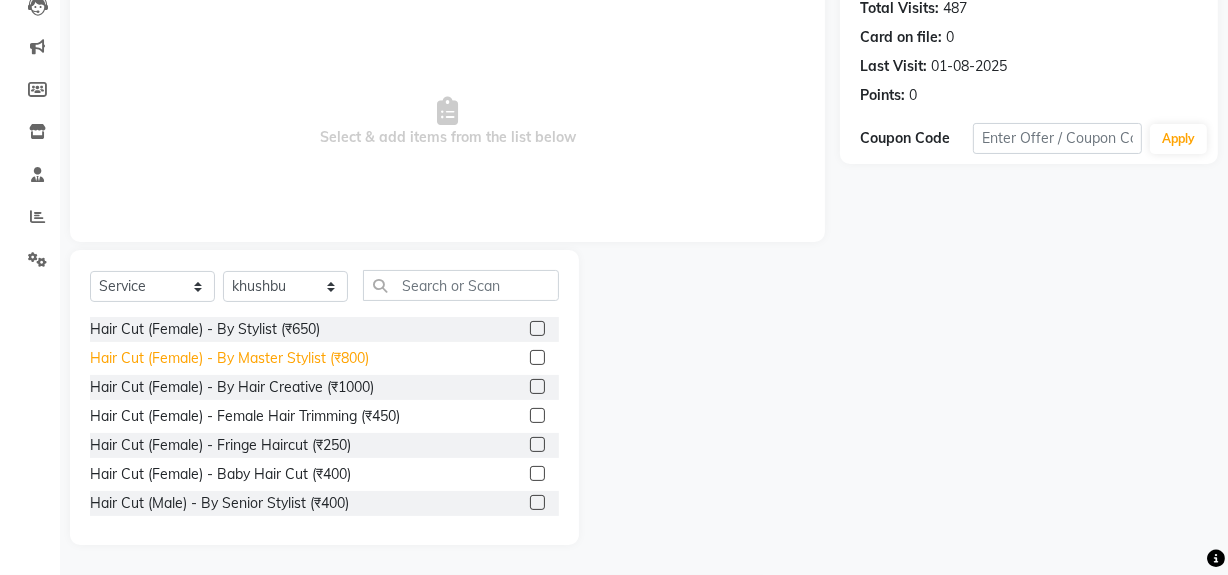 click on "Hair Cut (Female) - By Master Stylist (₹800)" 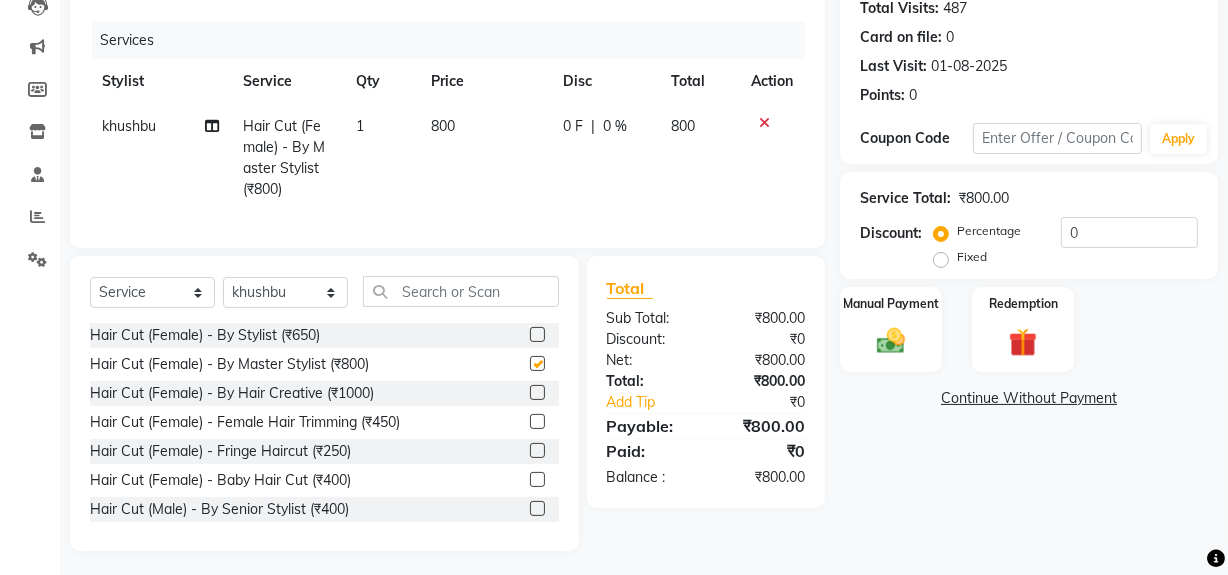 checkbox on "false" 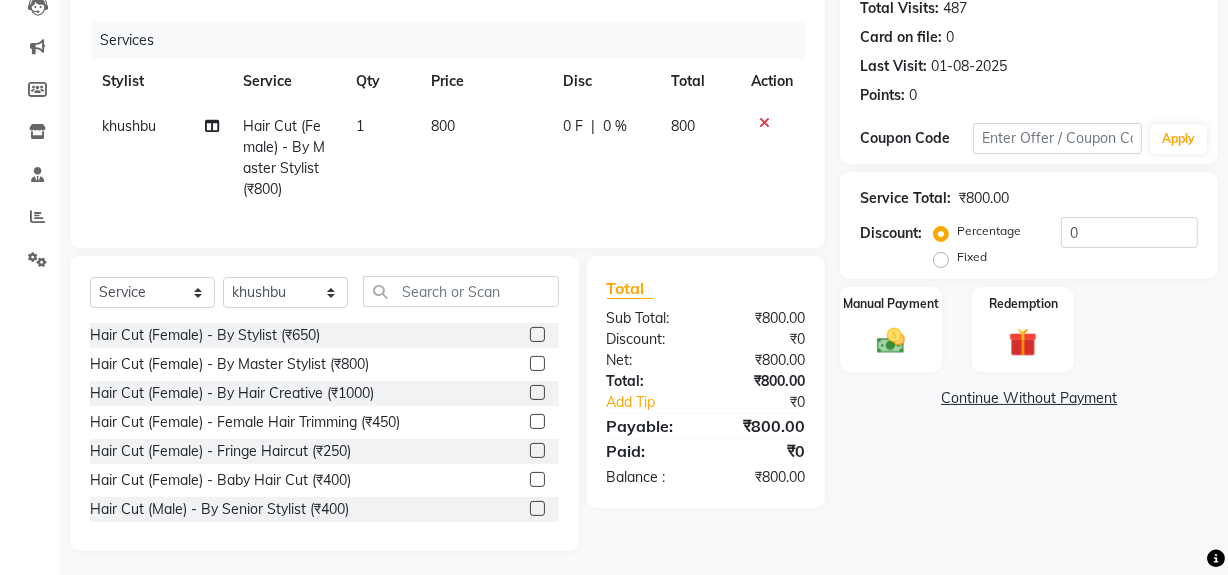 click on "800" 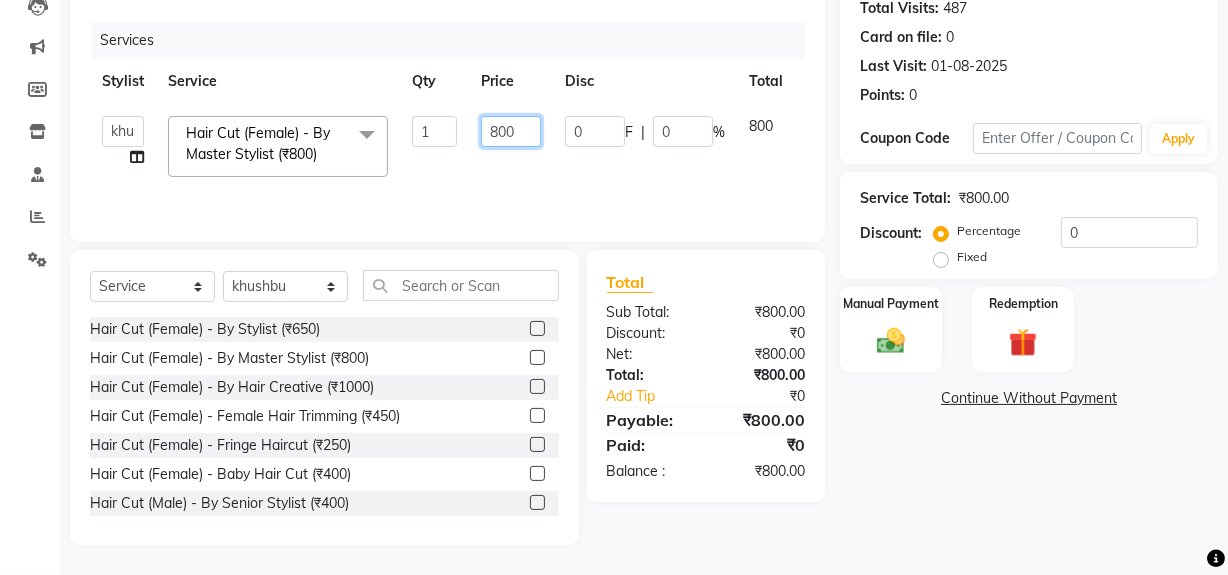 click on "800" 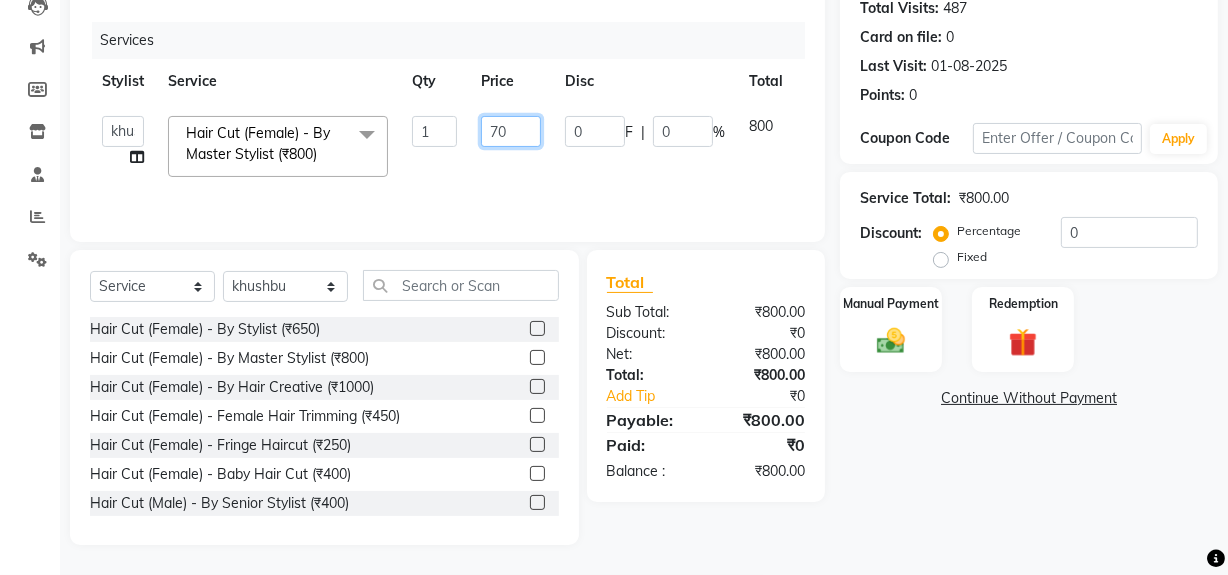 type on "700" 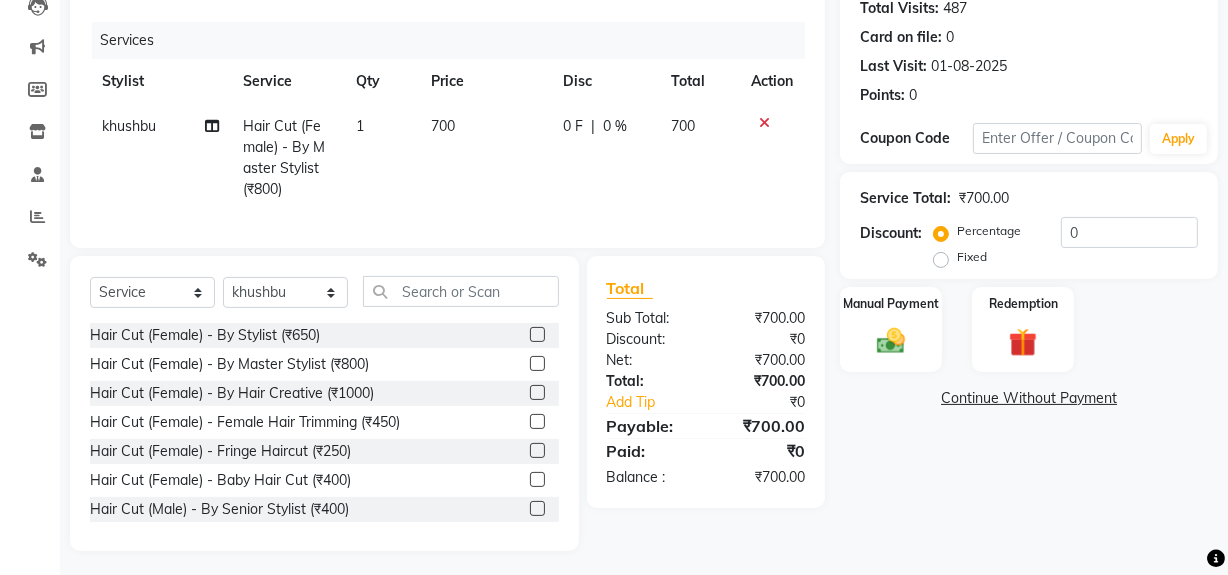 click on "700" 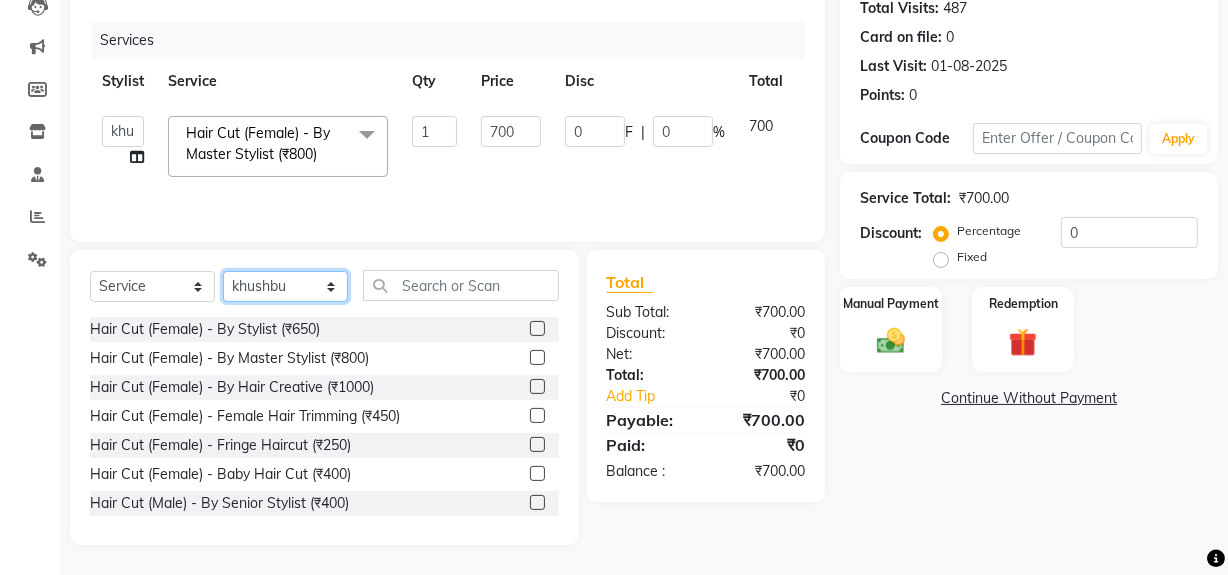 click on "Select Stylist [PERSON] [PERSON] [PERSON] [PERSON] [PERSON] [PERSON] [PERSON]" 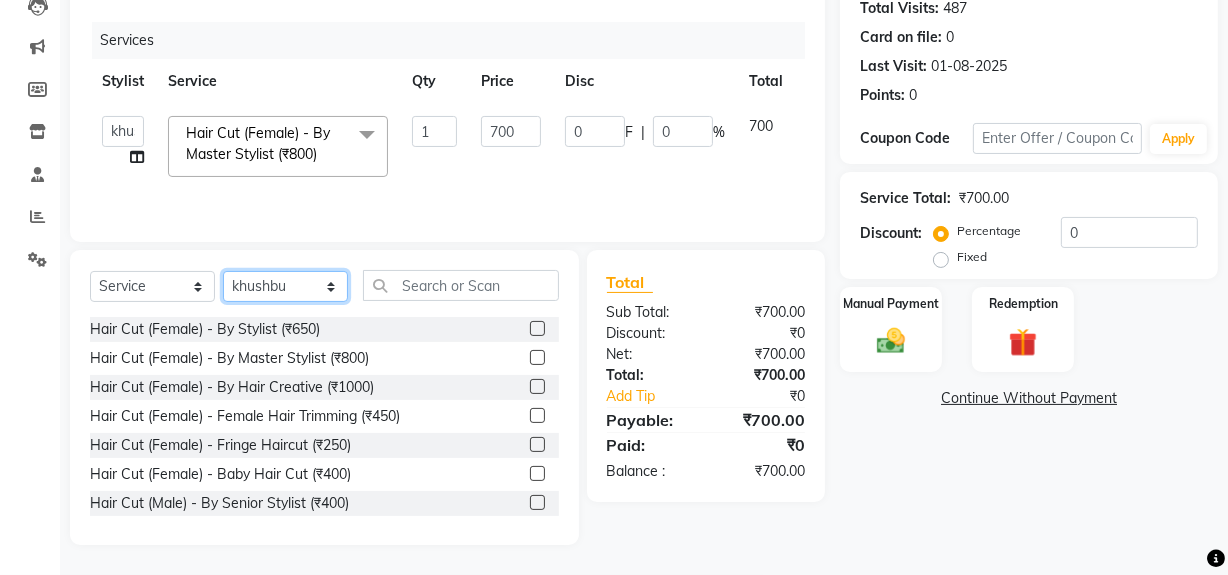 select on "36928" 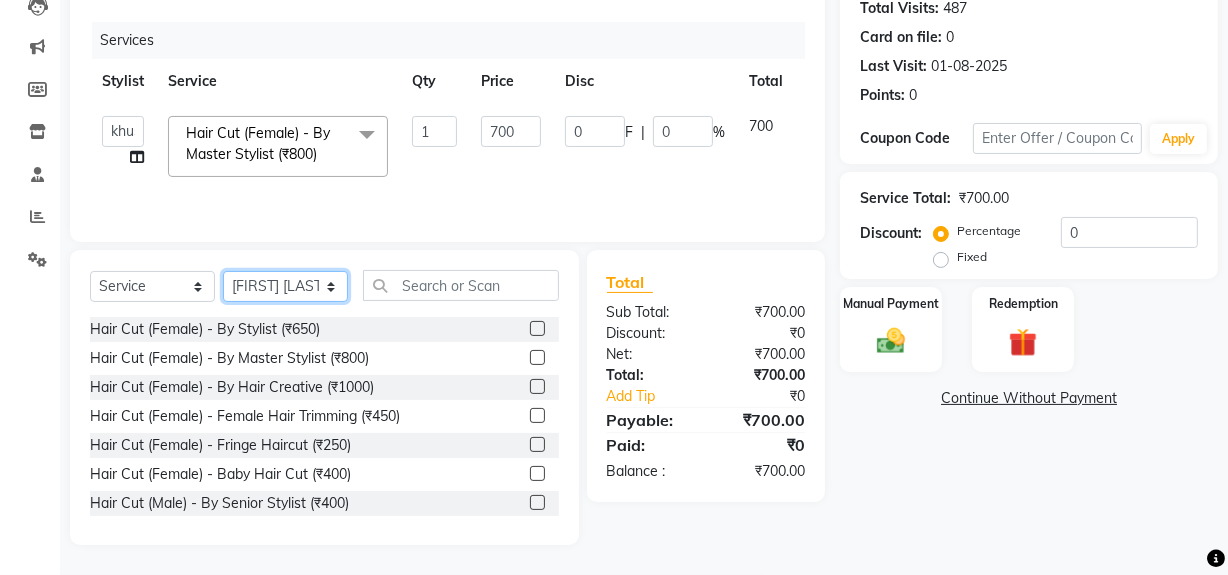 click on "Select Stylist [PERSON] [PERSON] [PERSON] [PERSON] [PERSON] [PERSON] [PERSON]" 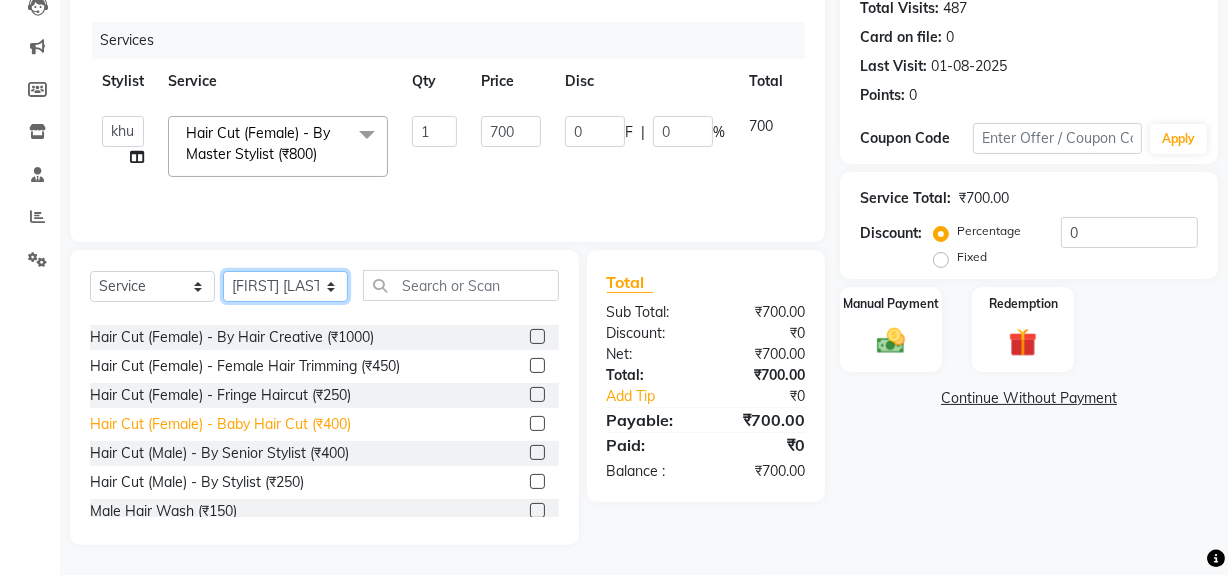scroll, scrollTop: 90, scrollLeft: 0, axis: vertical 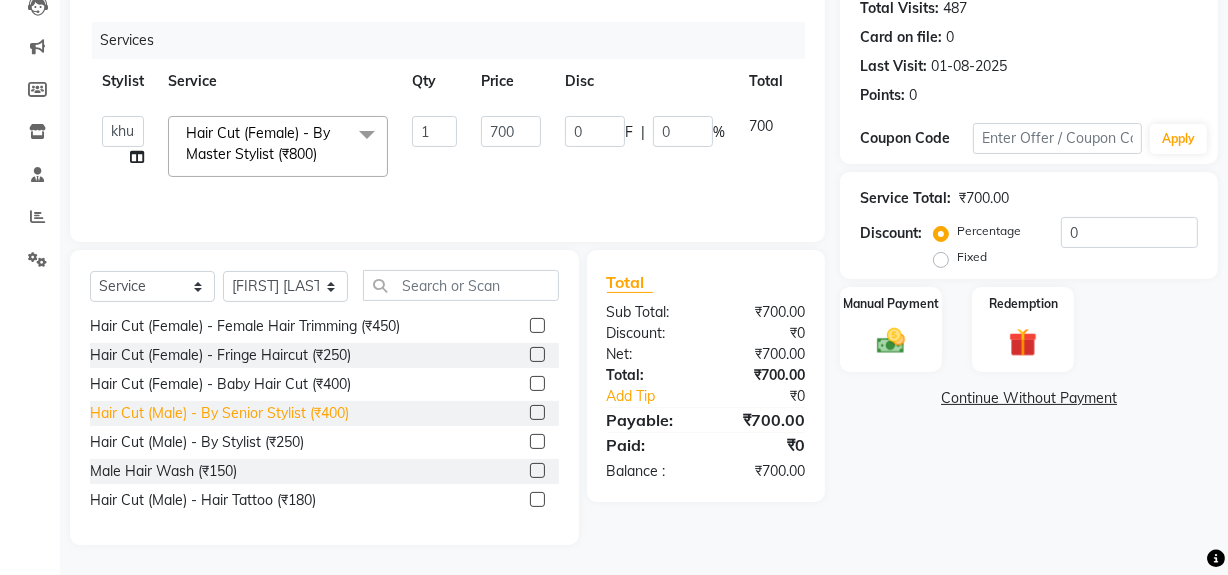 click on "Hair Cut (Male) - By Senior Stylist (₹400)" 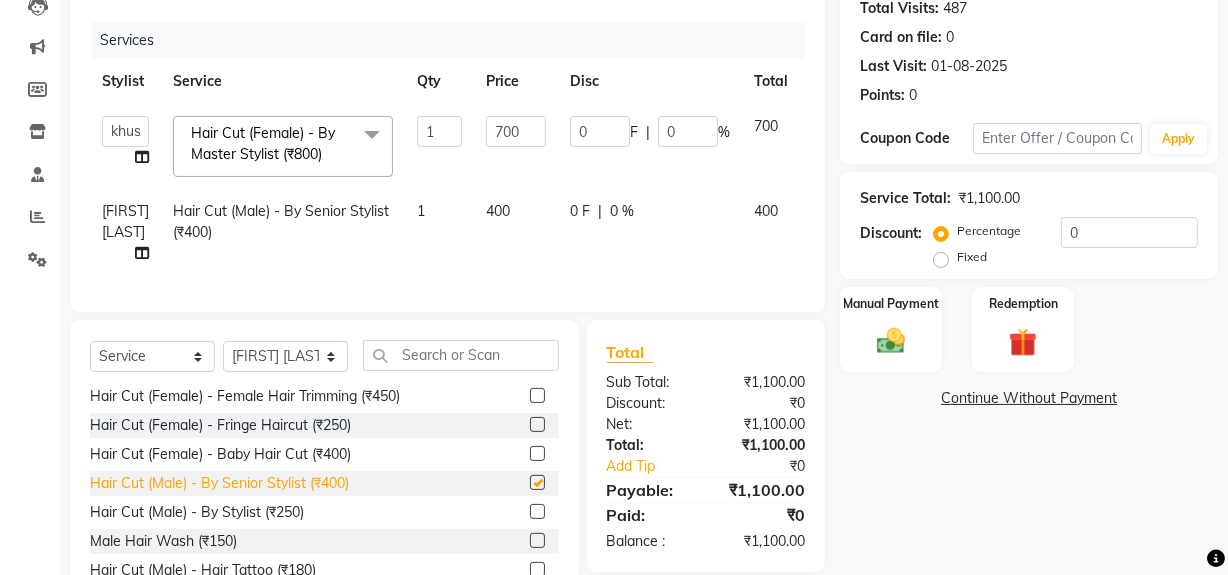 checkbox on "false" 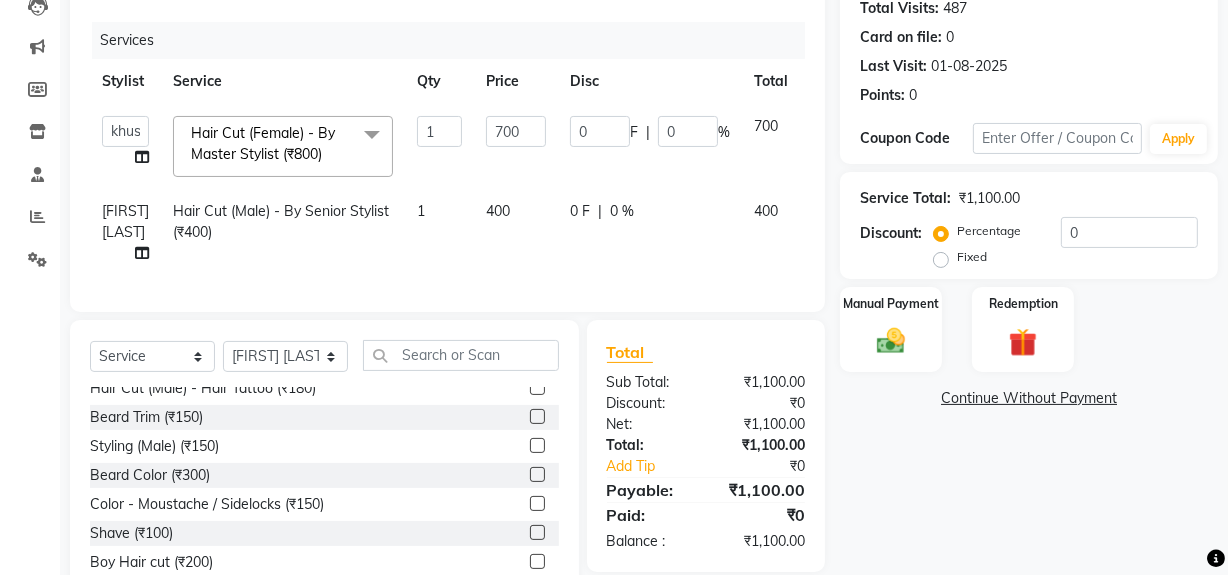 scroll, scrollTop: 181, scrollLeft: 0, axis: vertical 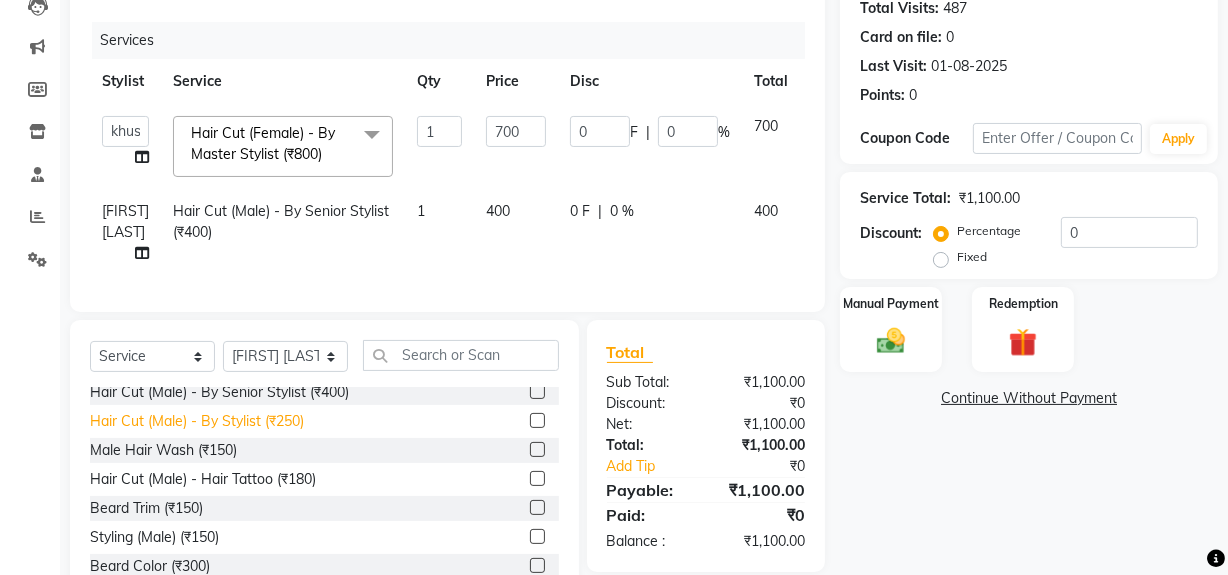 click on "Hair Cut (Male) - By Stylist (₹250)" 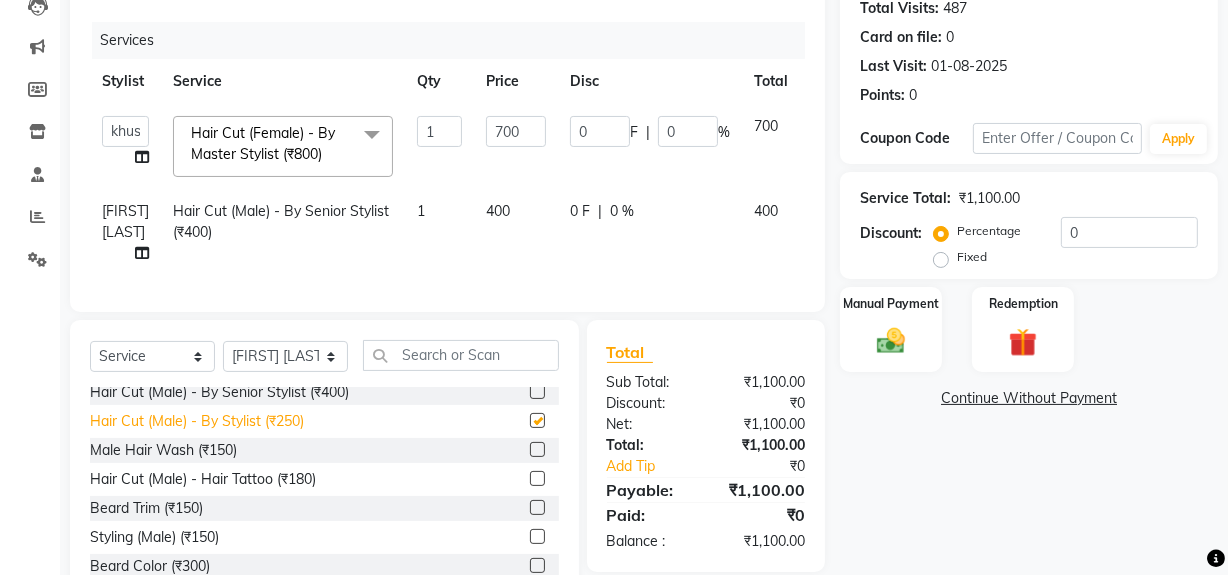 checkbox on "false" 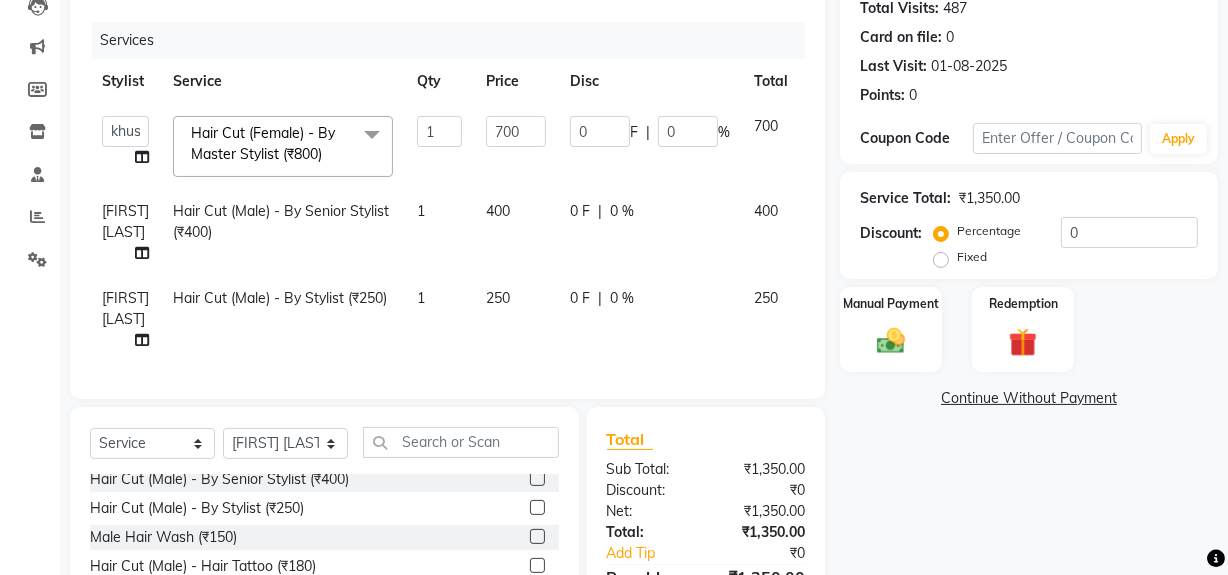 click on "1" 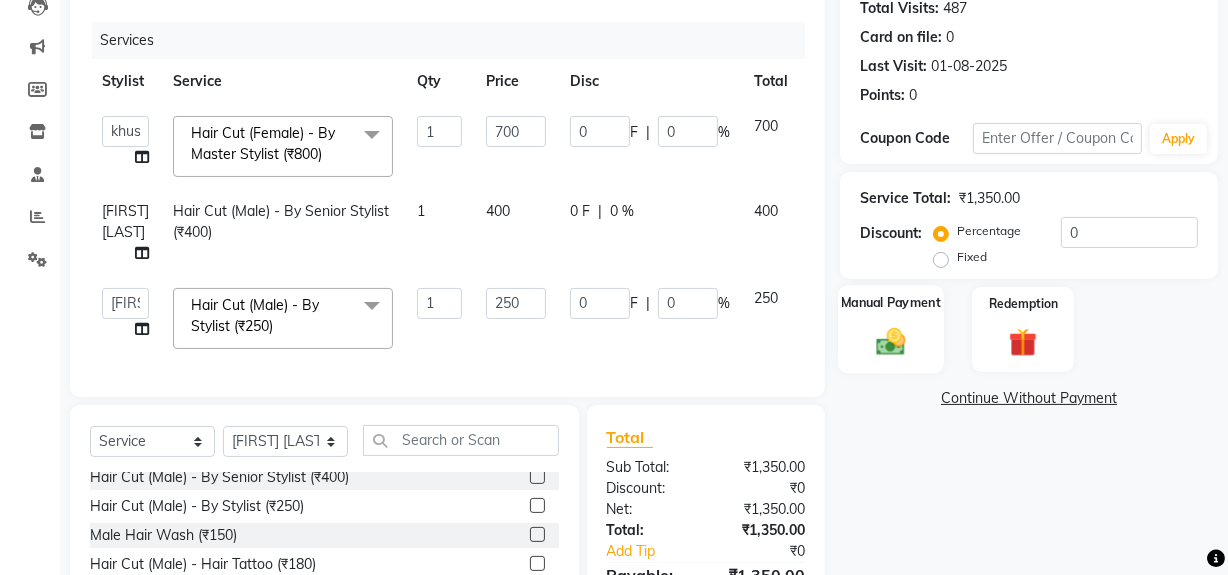 click on "Manual Payment" 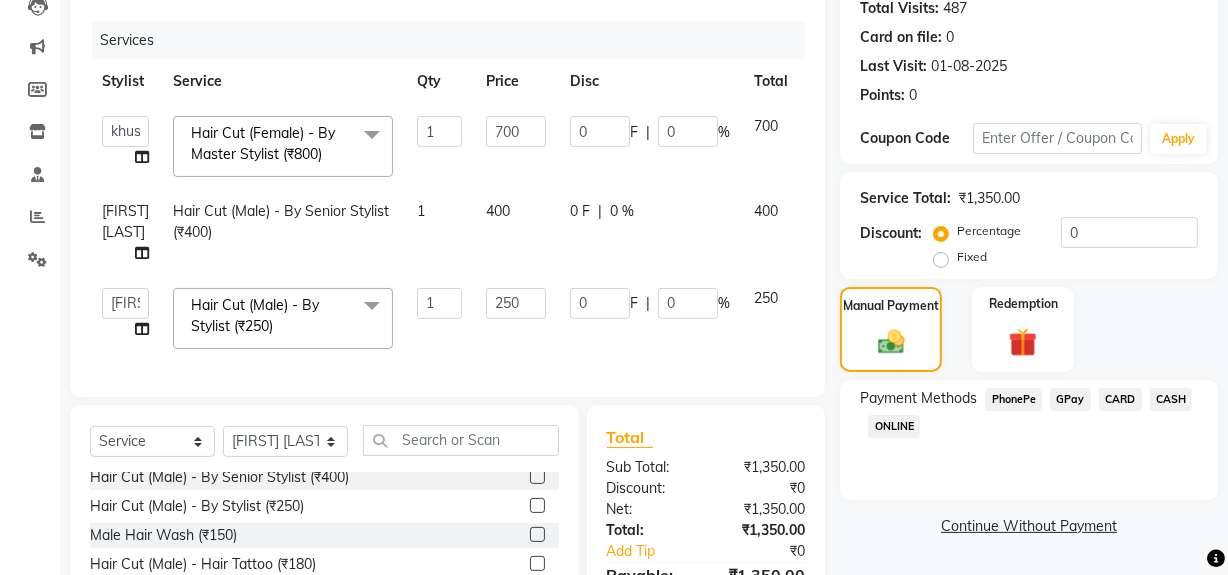 click on "GPay" 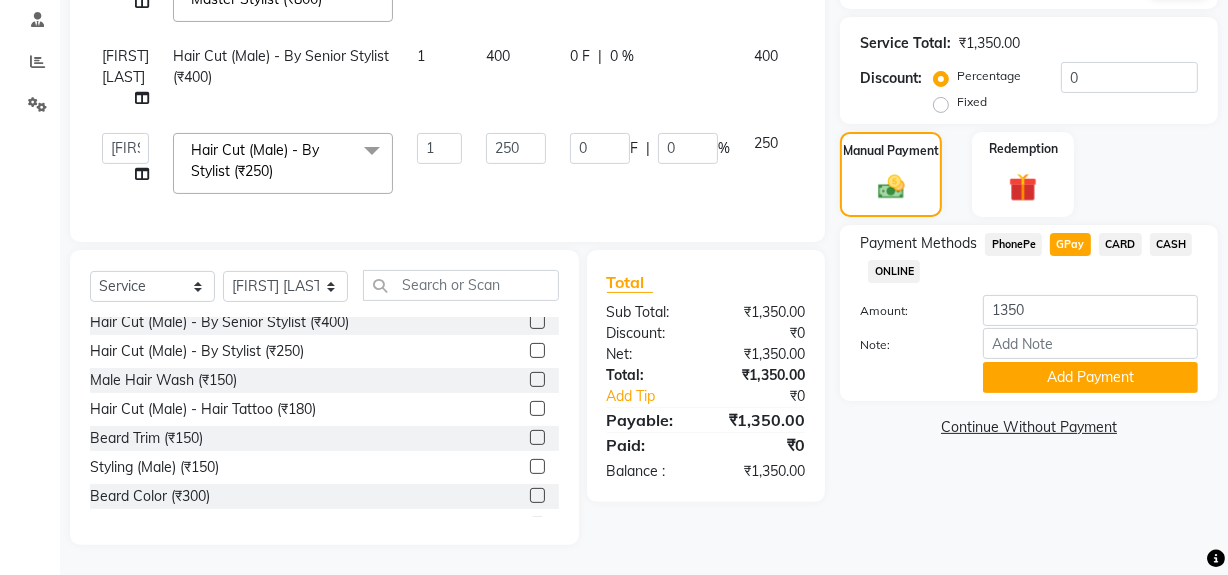 scroll, scrollTop: 393, scrollLeft: 0, axis: vertical 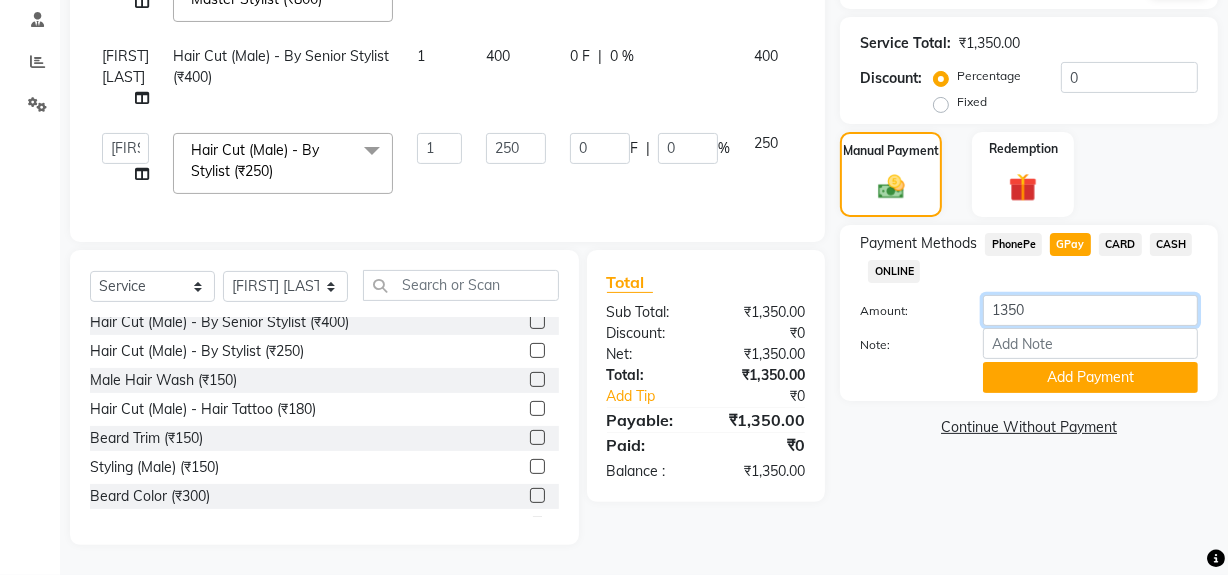 click on "1350" 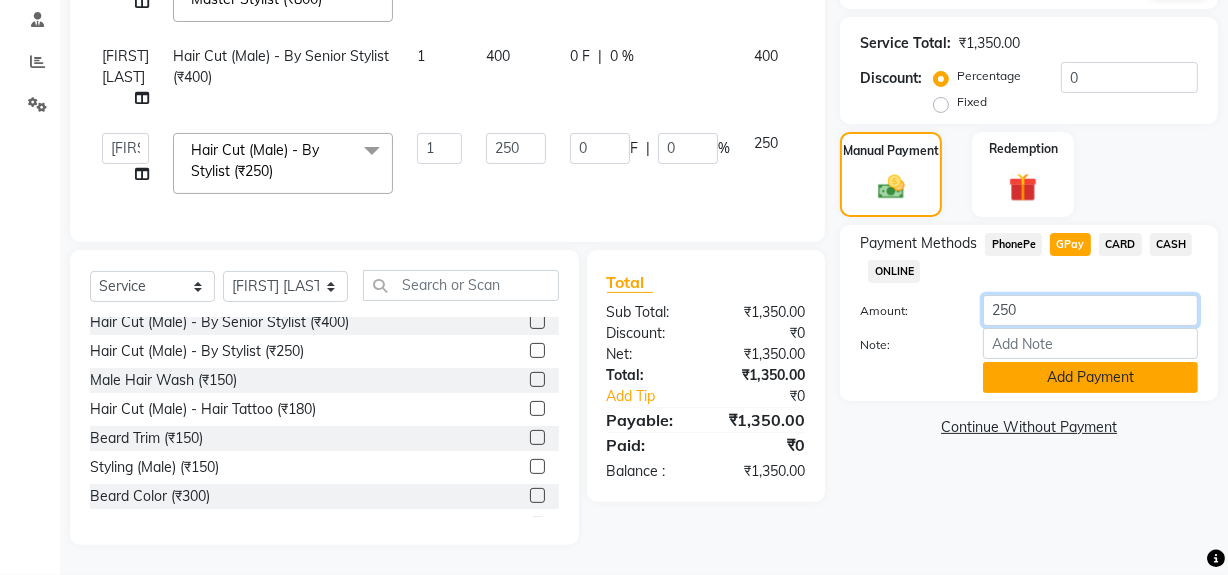type on "250" 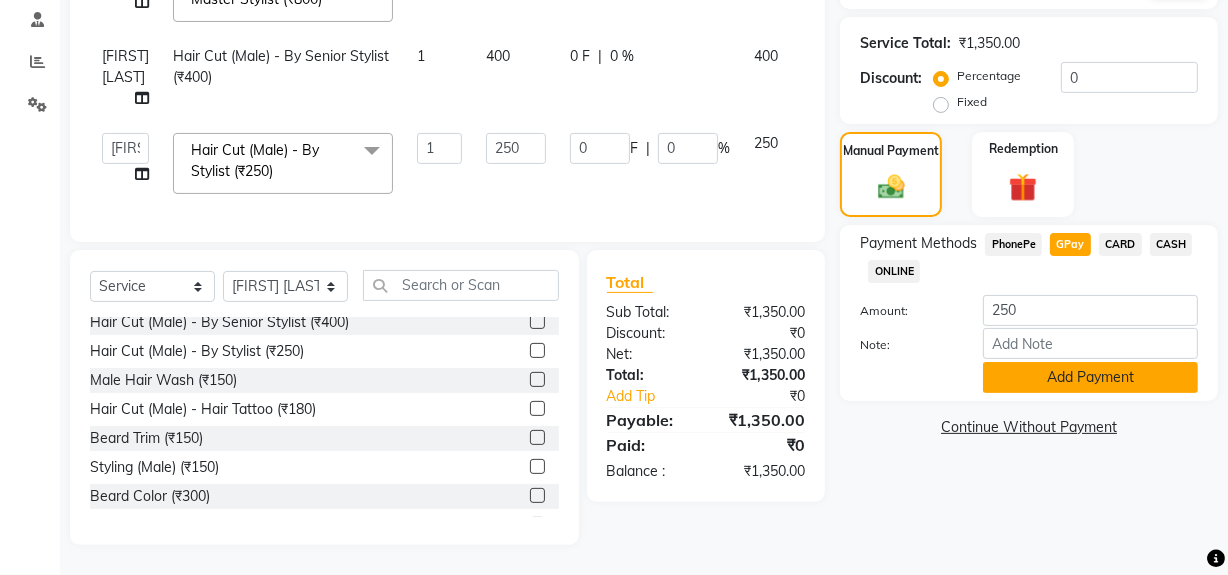 click on "Add Payment" 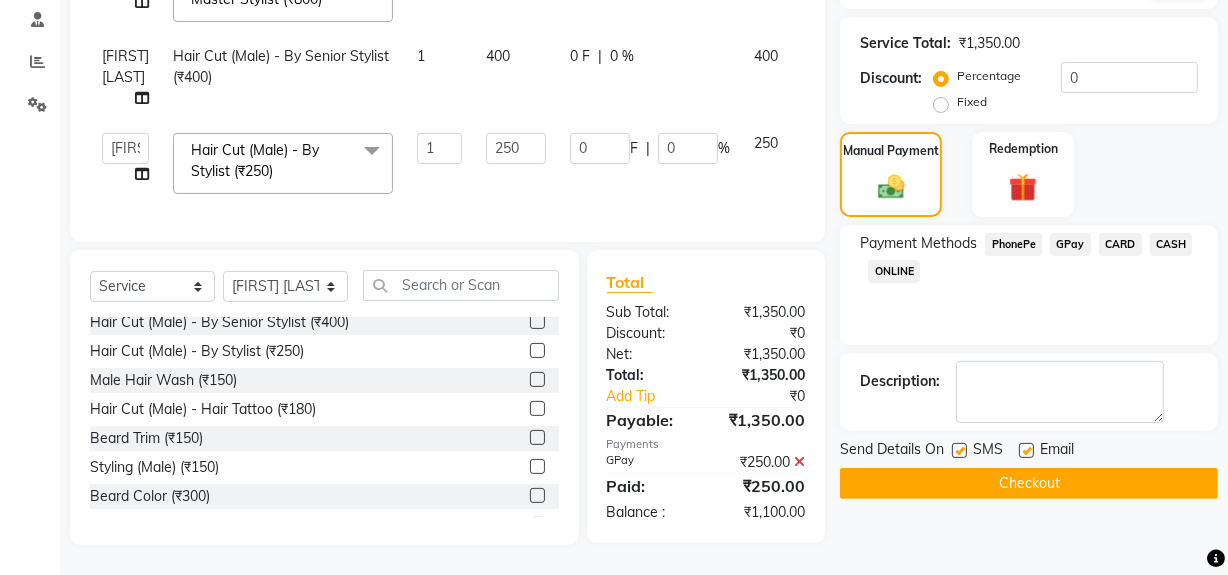 click 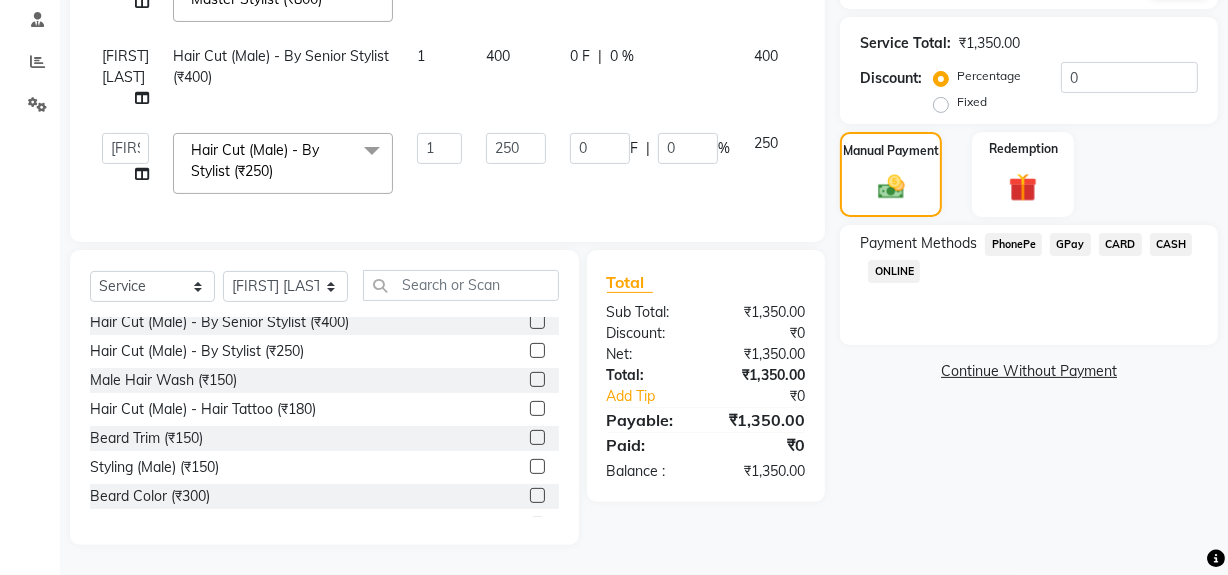 click on "CASH" 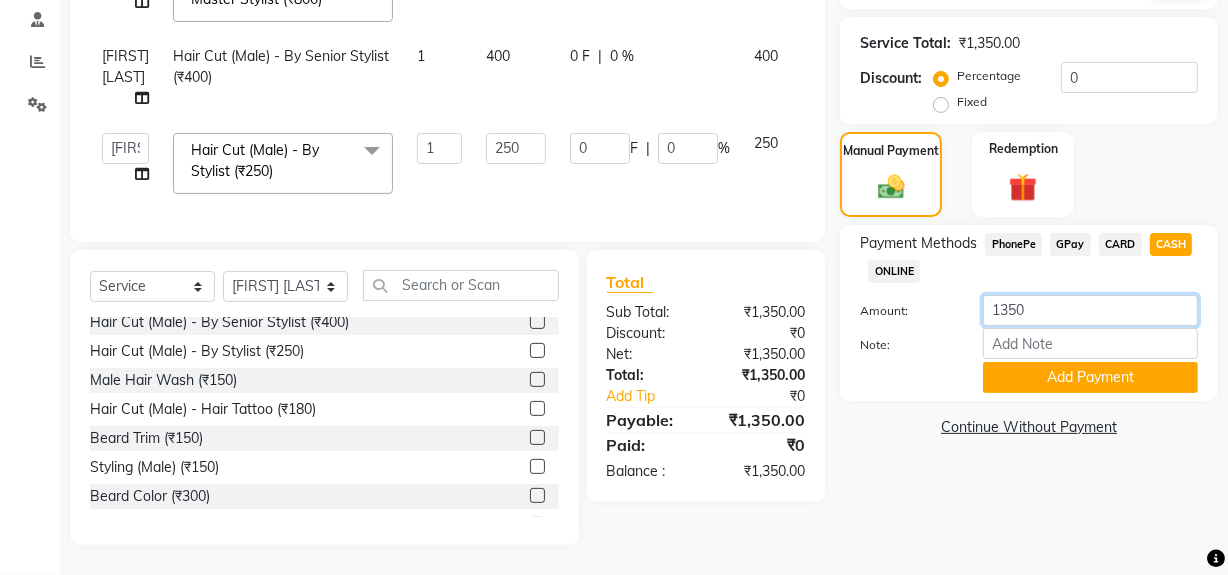 click on "1350" 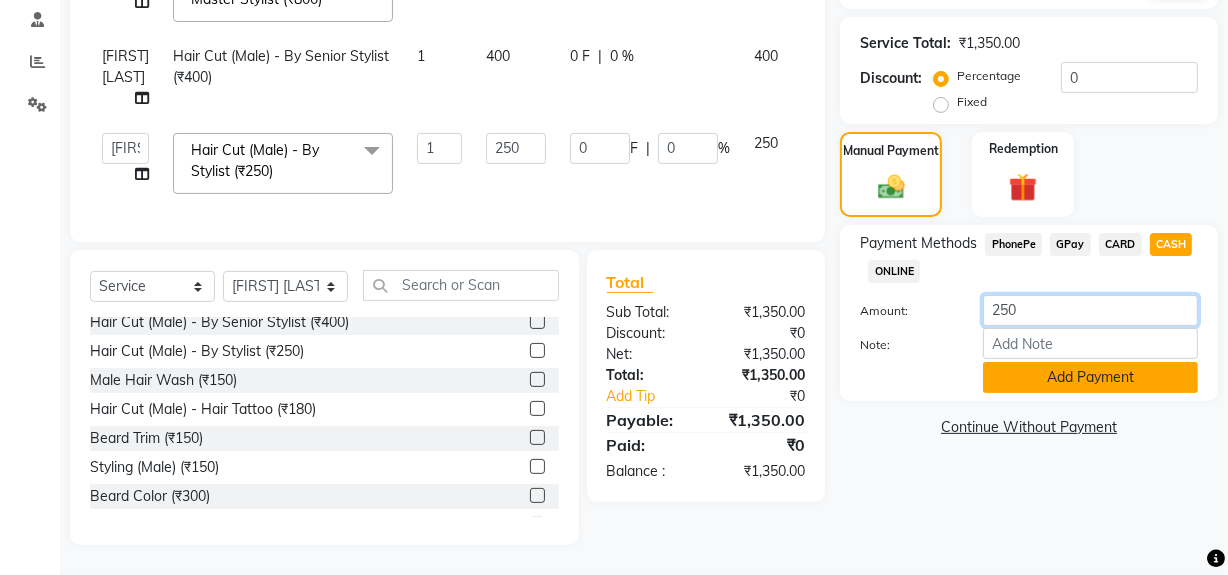 type on "250" 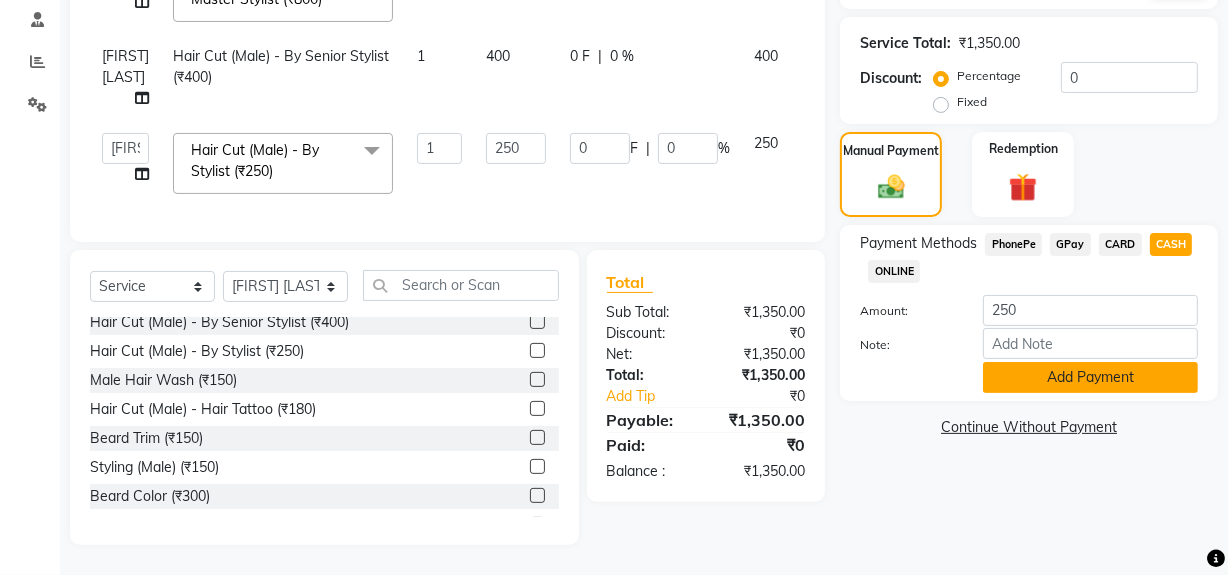 click on "Add Payment" 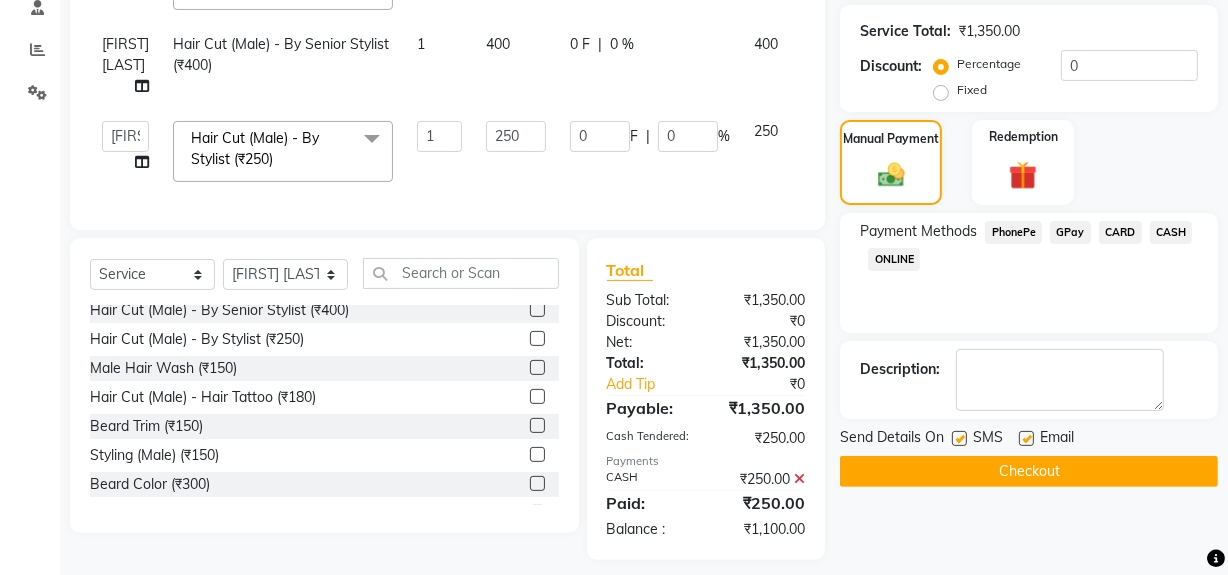 click on "GPay" 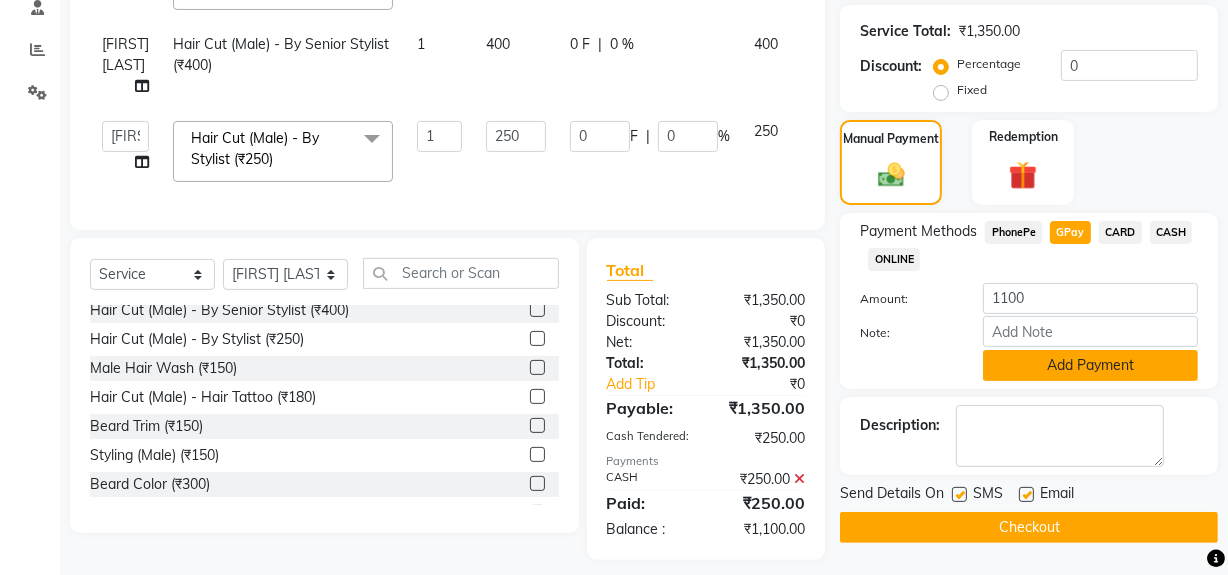 click on "Add Payment" 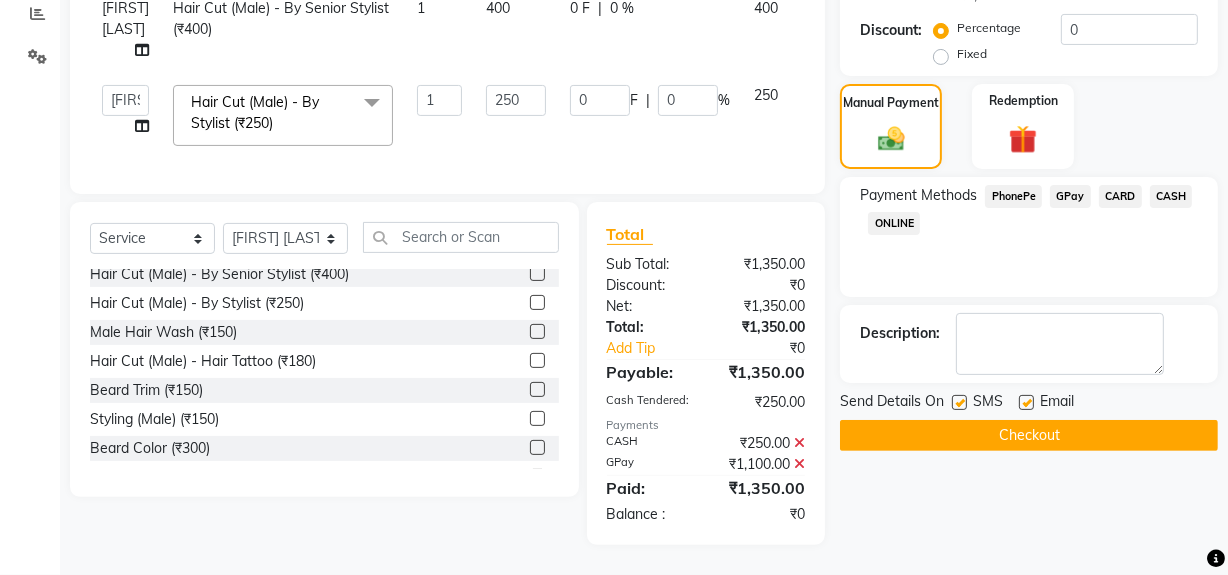 scroll, scrollTop: 442, scrollLeft: 0, axis: vertical 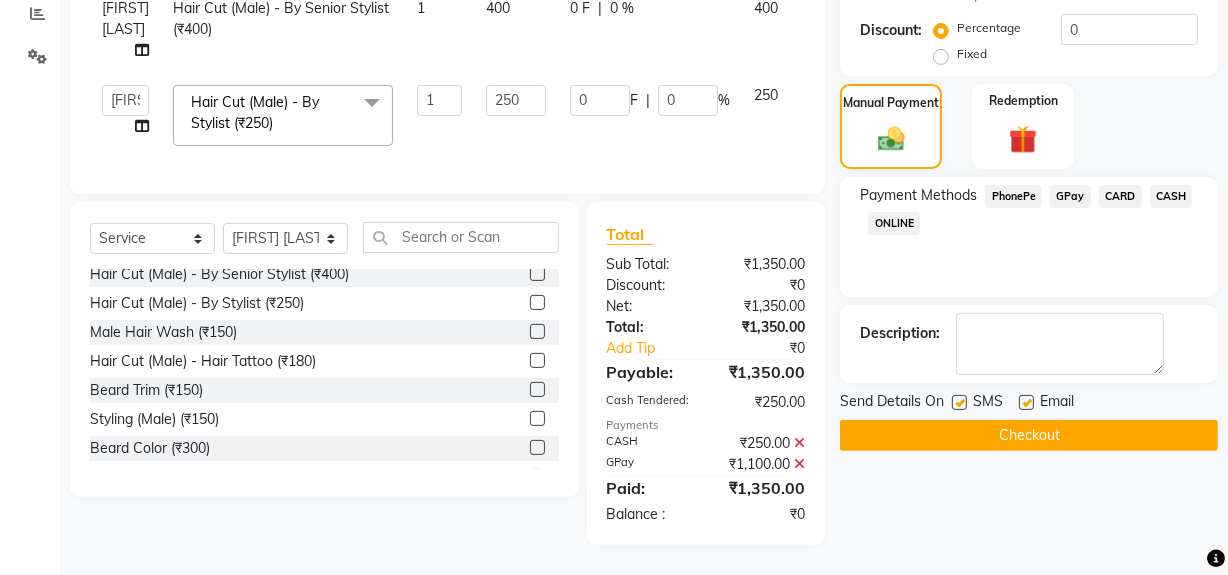 click 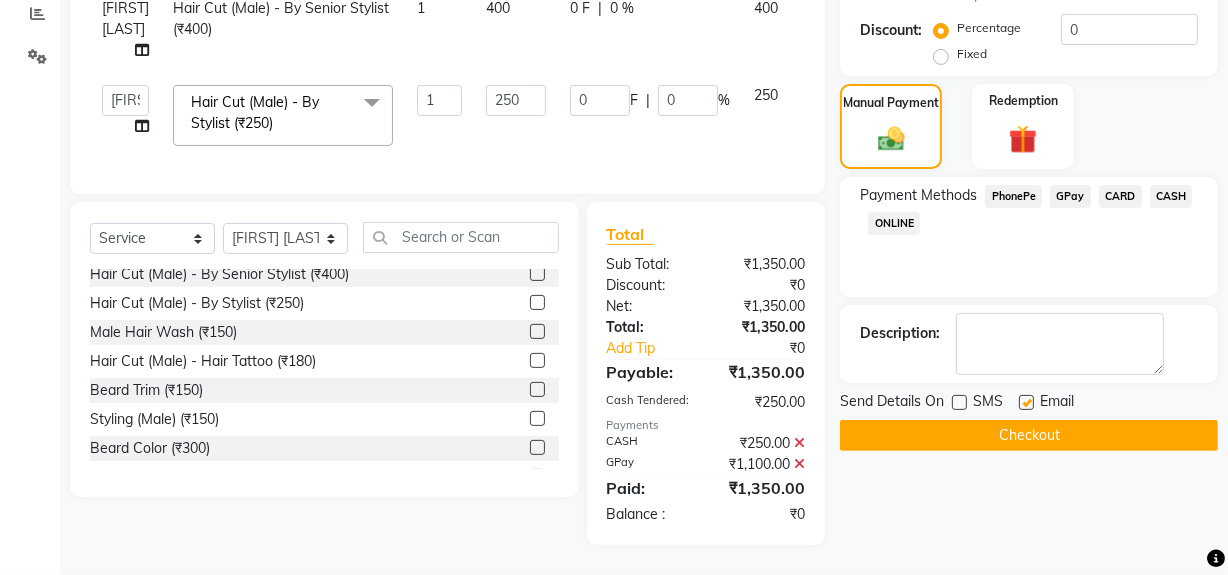 click 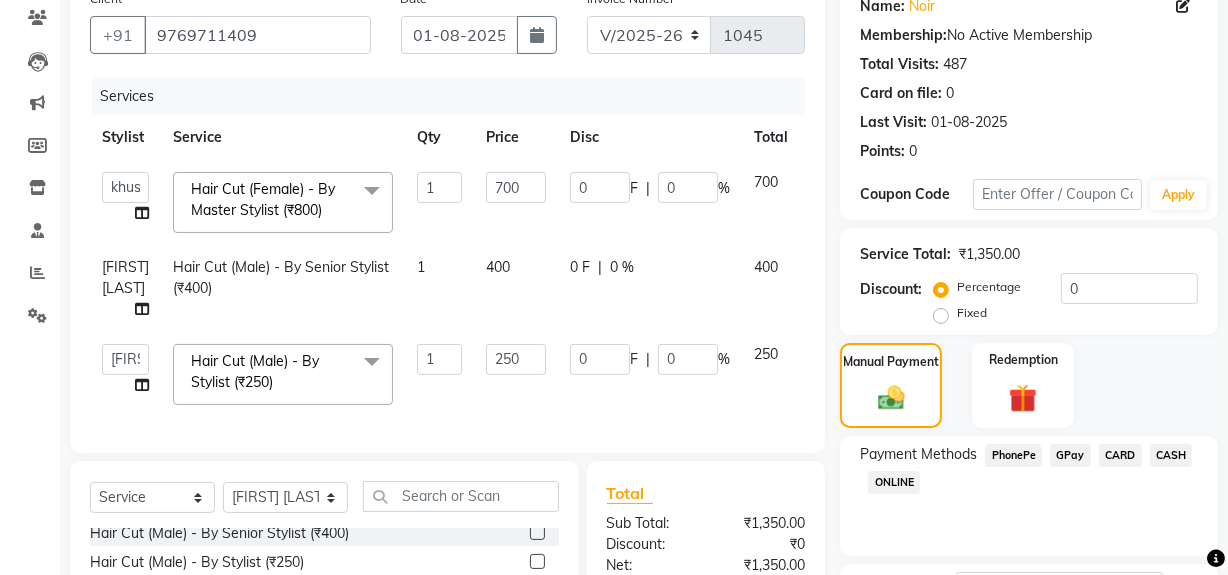 scroll, scrollTop: 351, scrollLeft: 0, axis: vertical 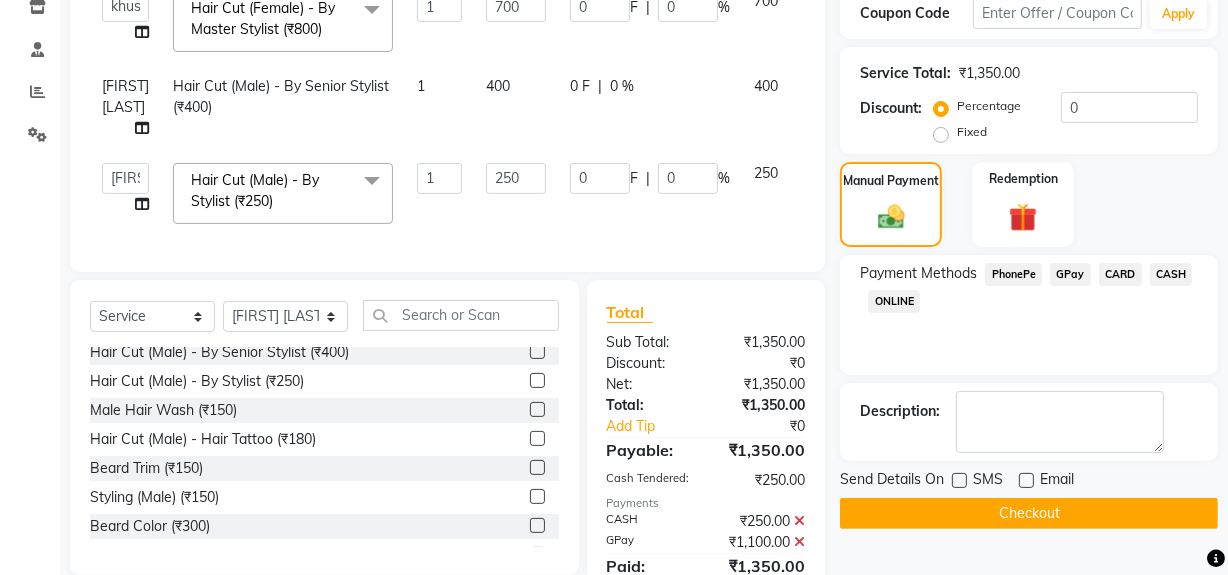 click on "Checkout" 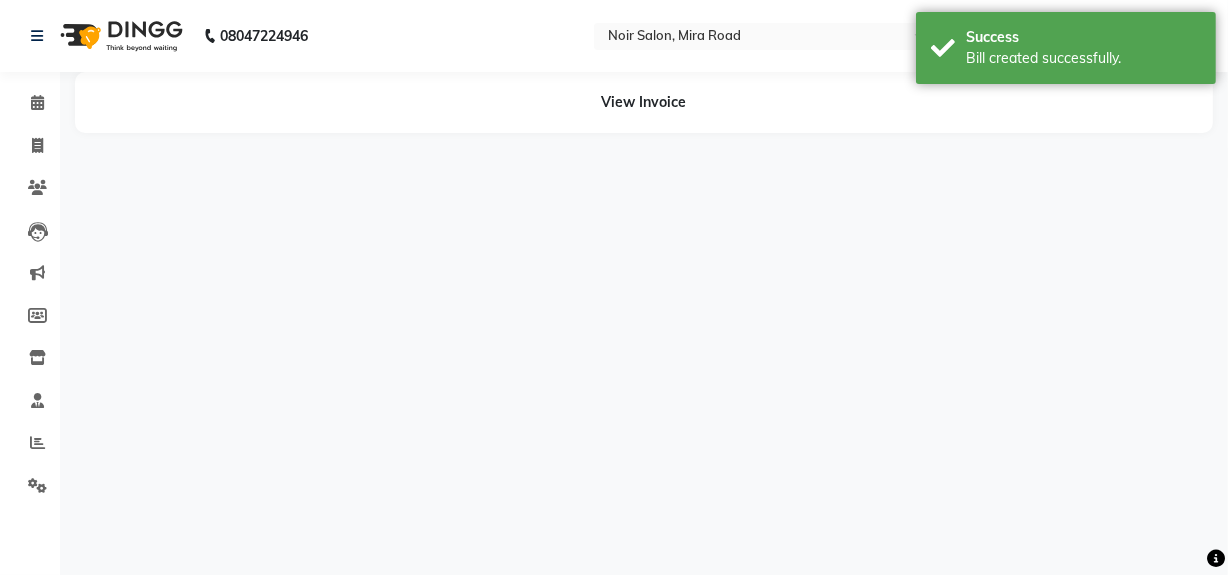 scroll, scrollTop: 0, scrollLeft: 0, axis: both 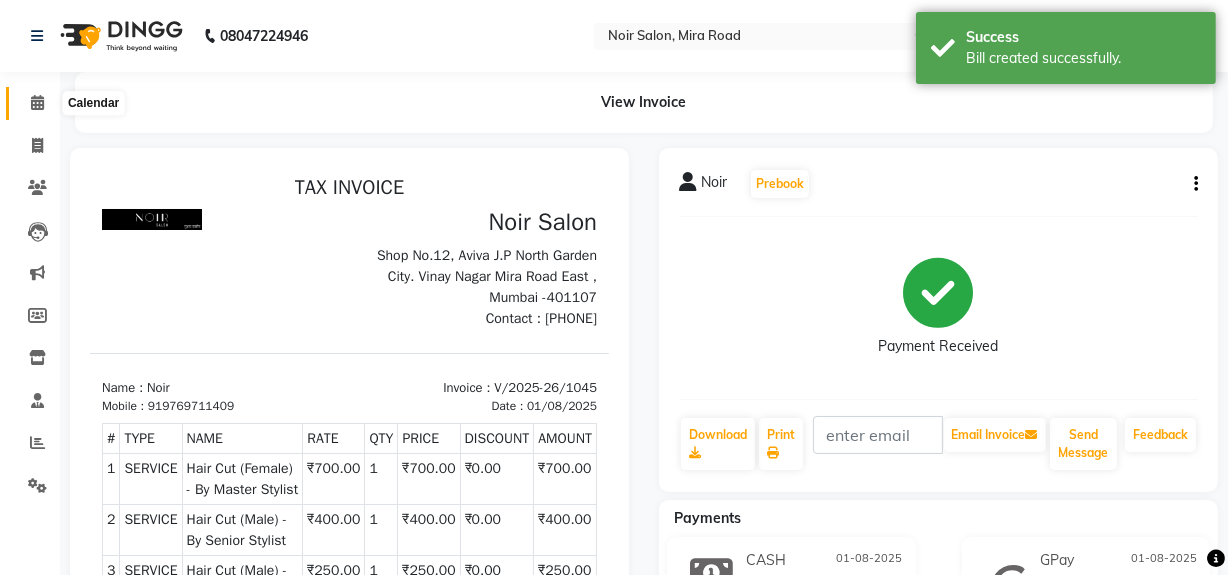 click 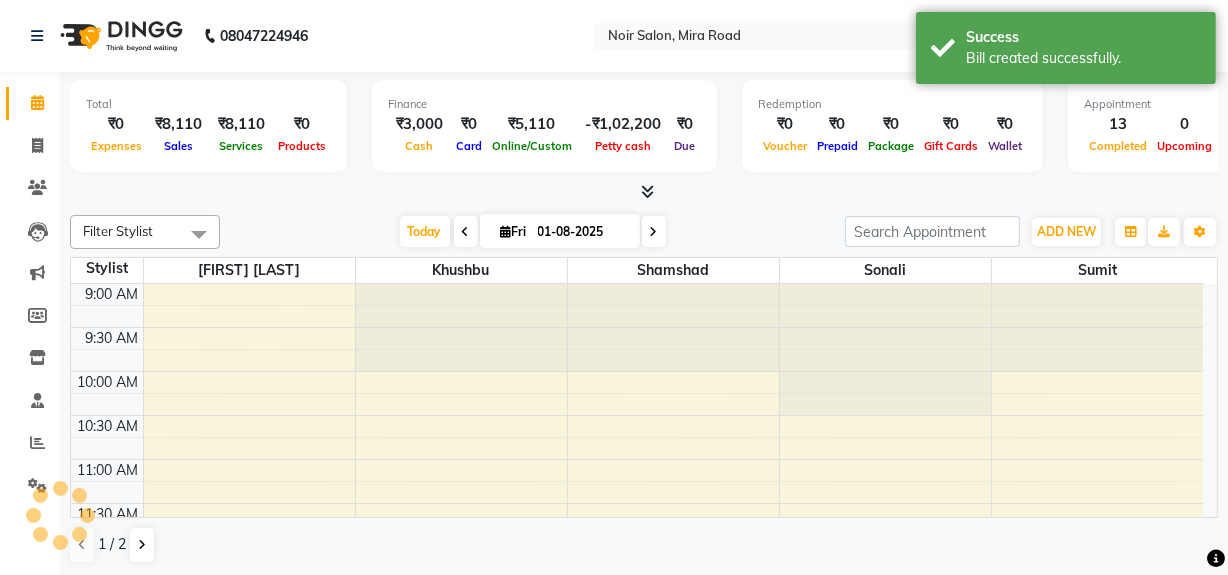 scroll, scrollTop: 0, scrollLeft: 0, axis: both 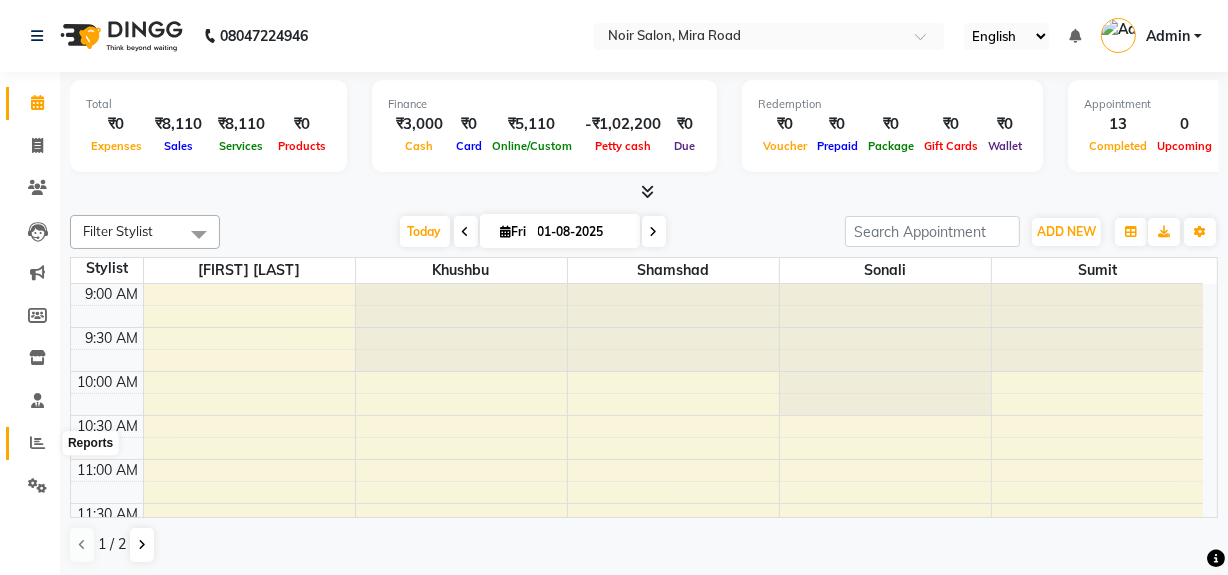 click 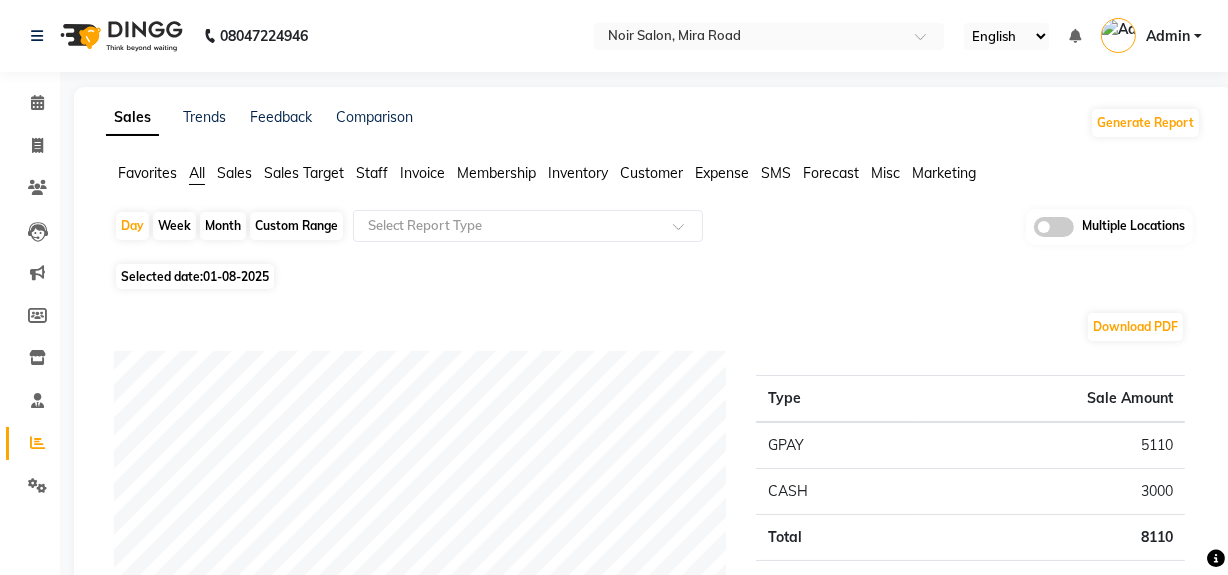 click on "Month" 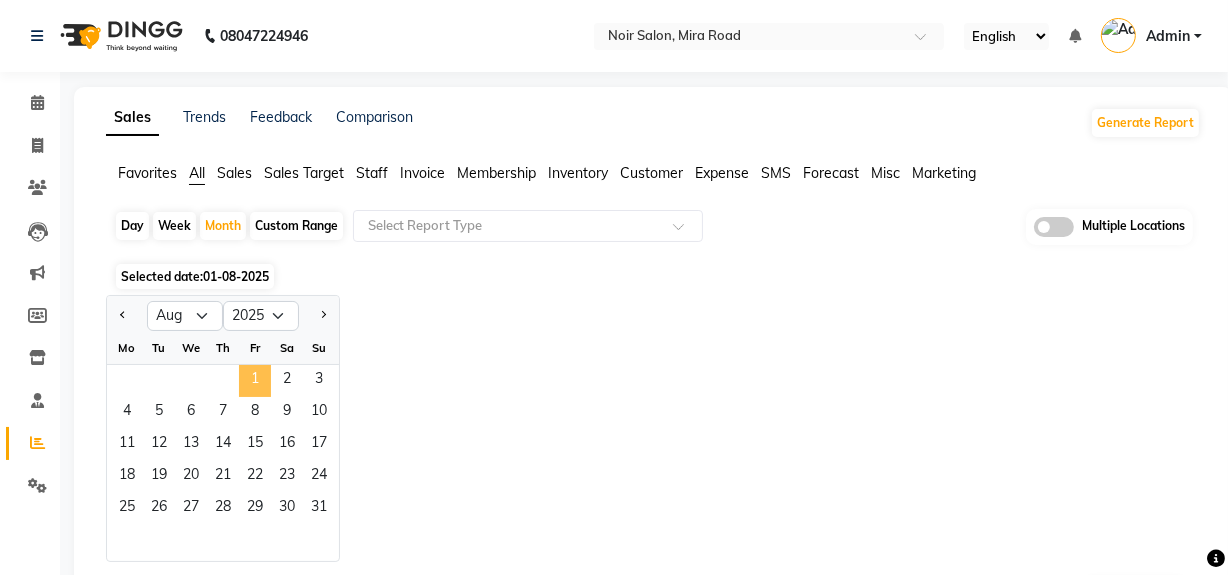 click on "1" 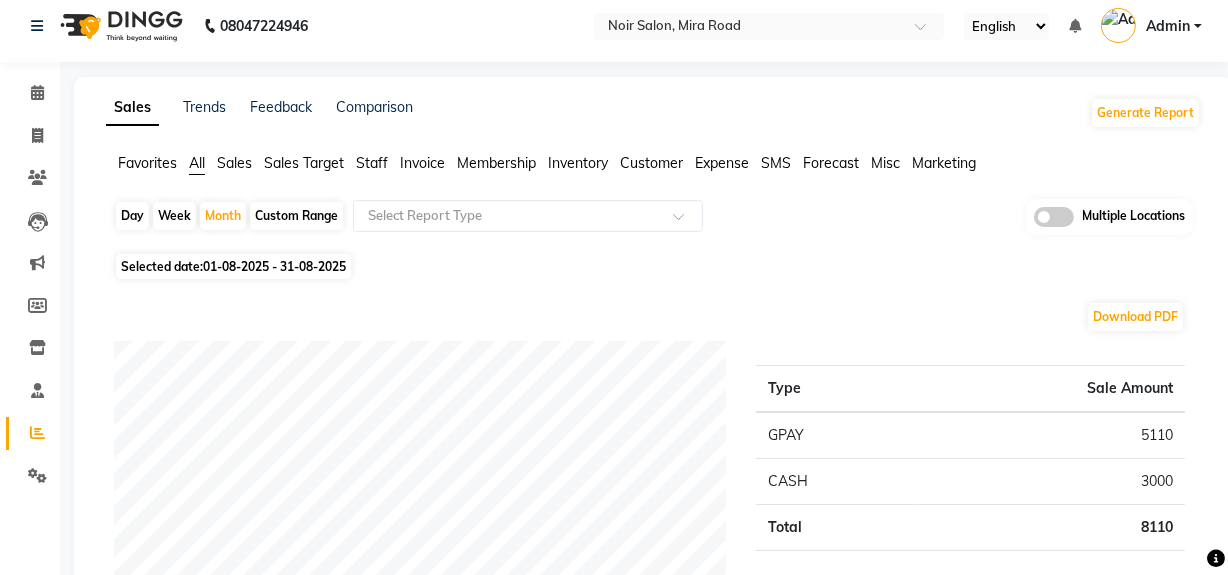 scroll, scrollTop: 0, scrollLeft: 0, axis: both 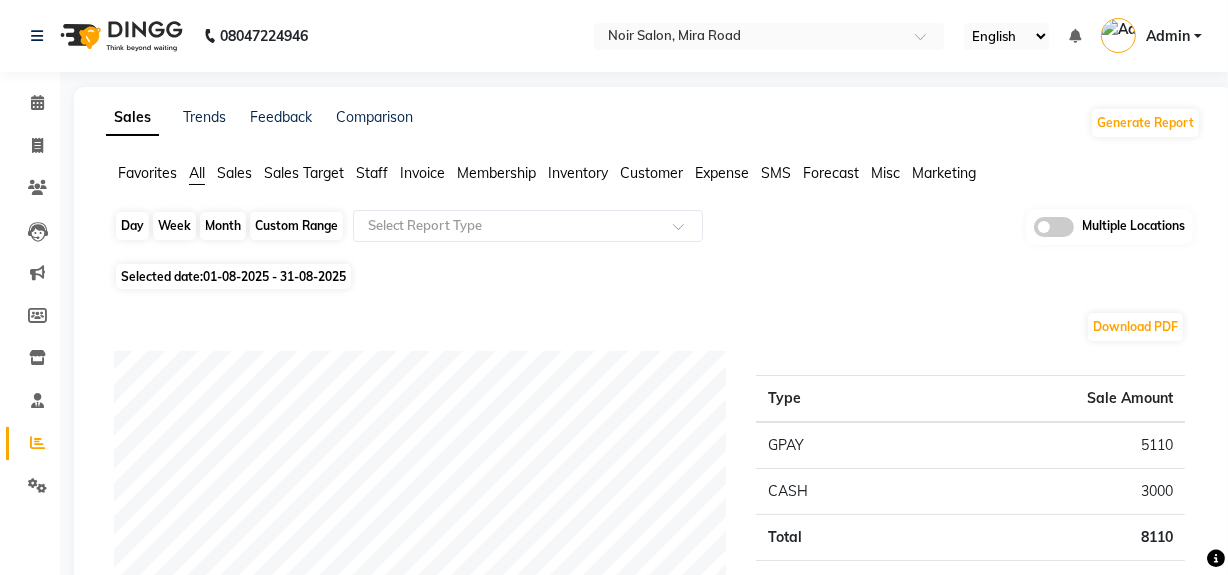 click on "Month" 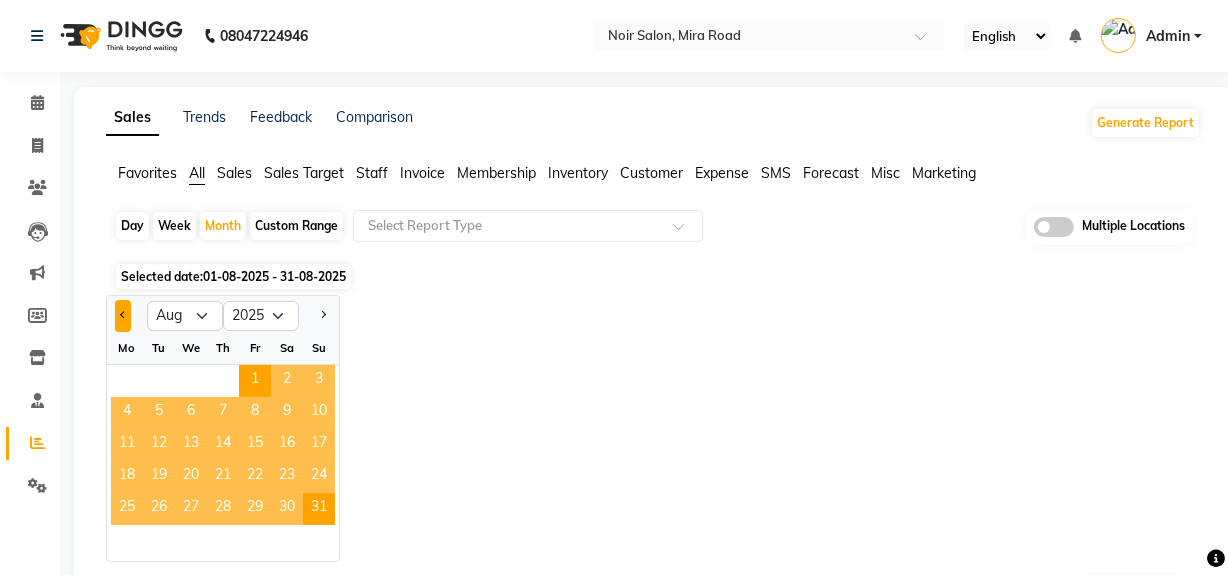 click 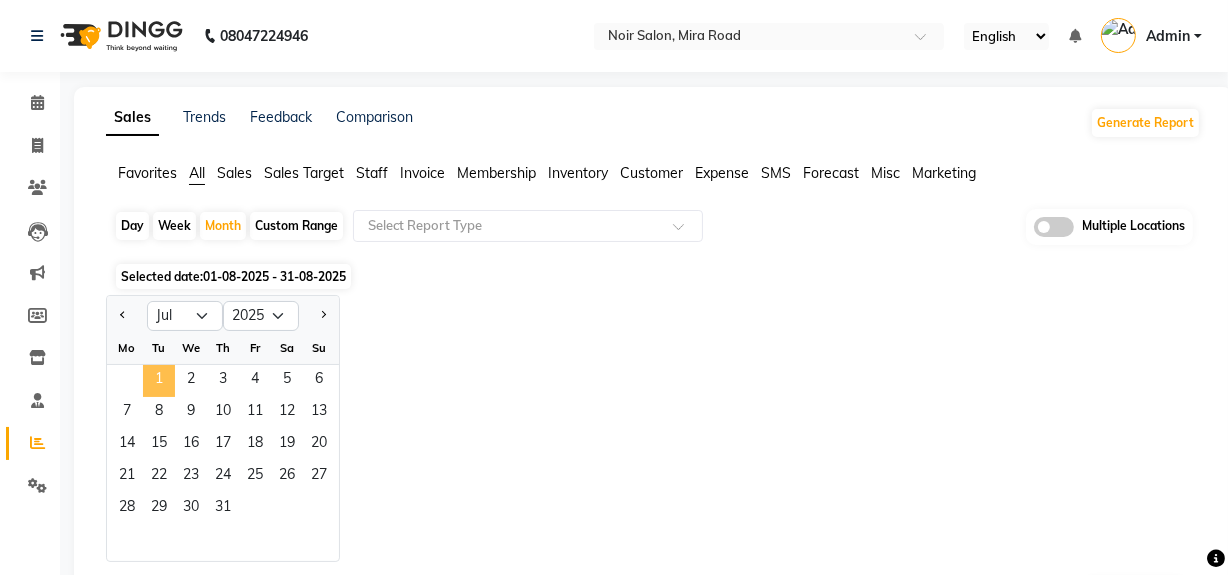 click on "1" 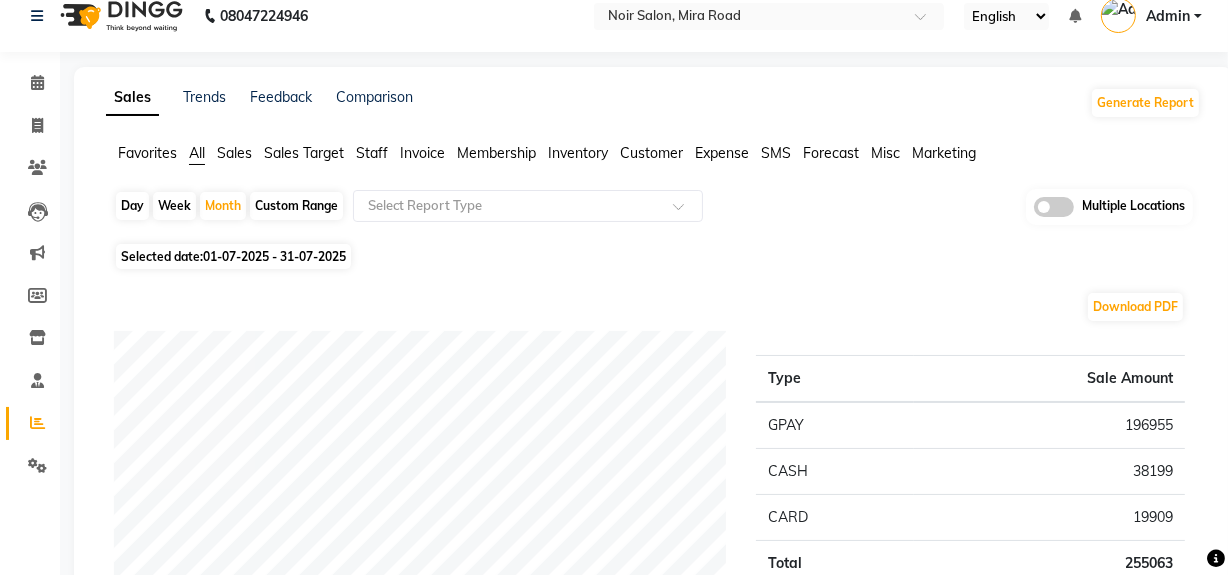 scroll, scrollTop: 0, scrollLeft: 0, axis: both 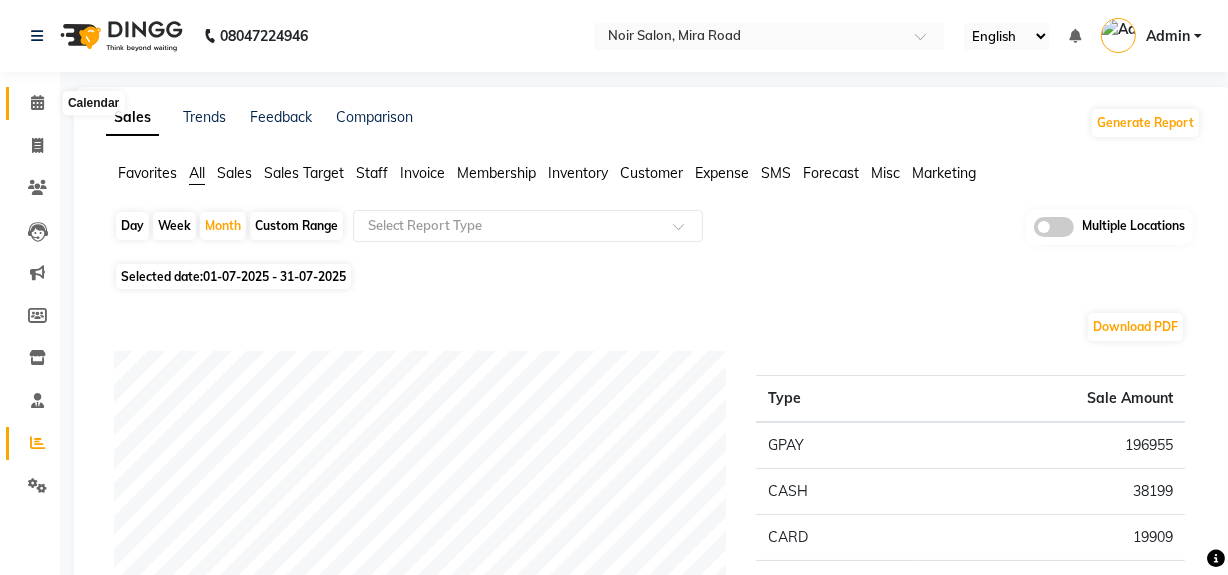 click 